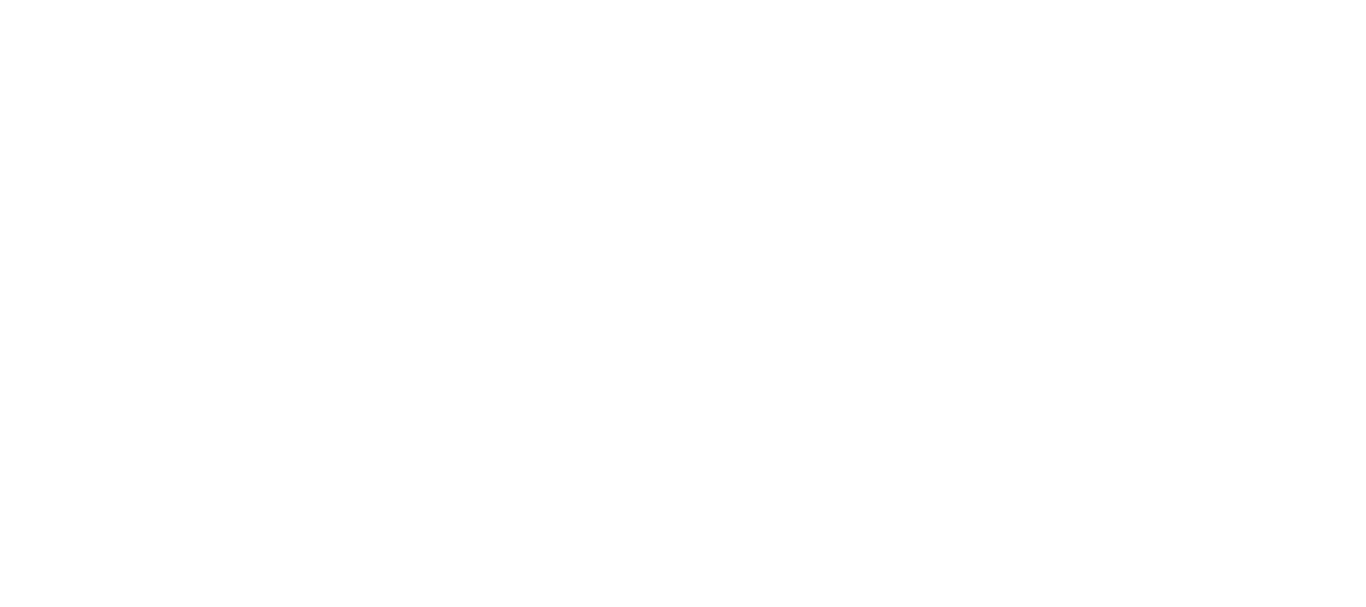 scroll, scrollTop: 0, scrollLeft: 0, axis: both 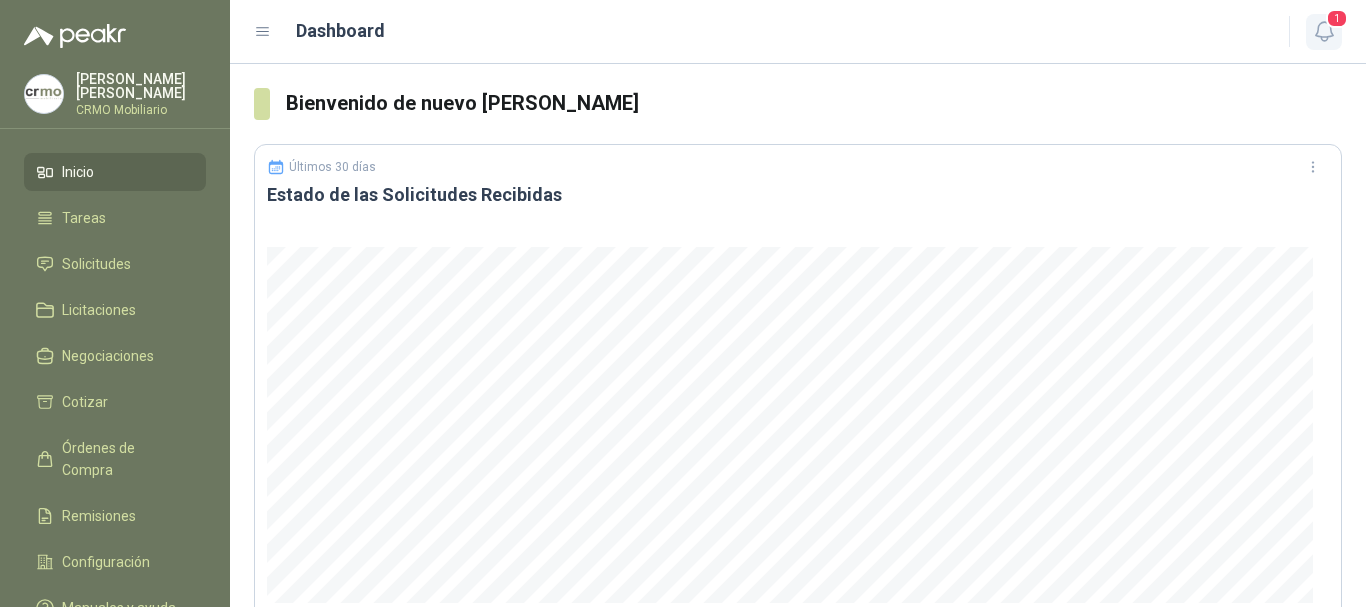 click on "1" at bounding box center [1337, 18] 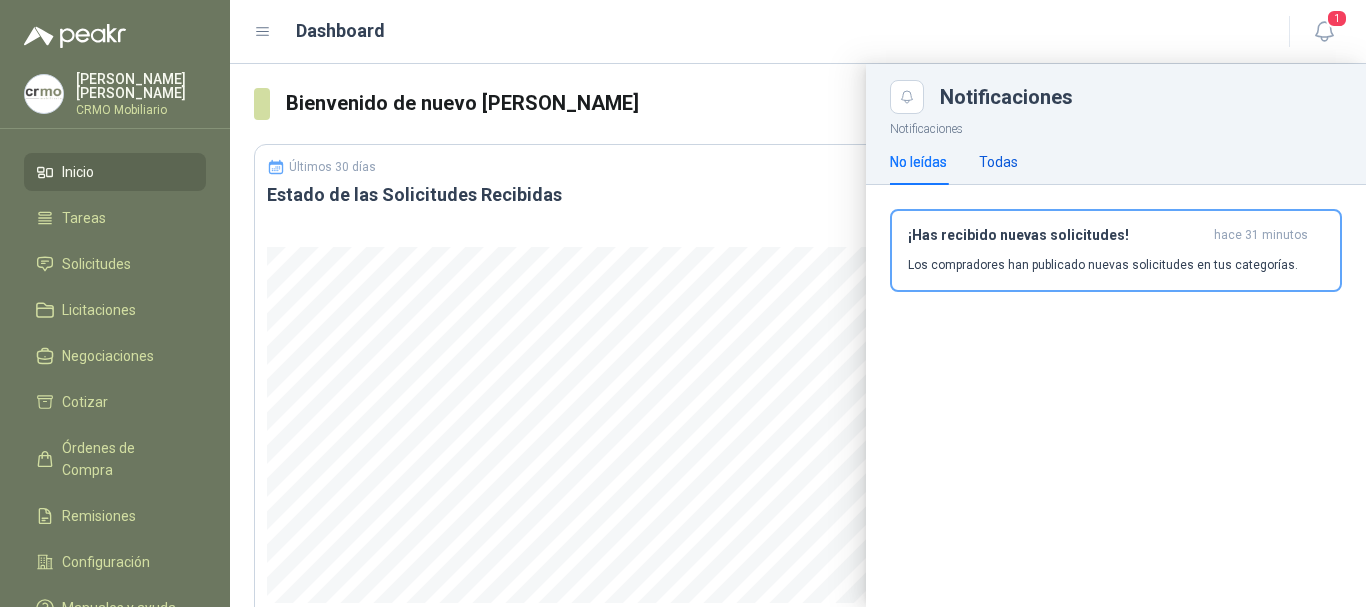 click on "Todas" at bounding box center (998, 162) 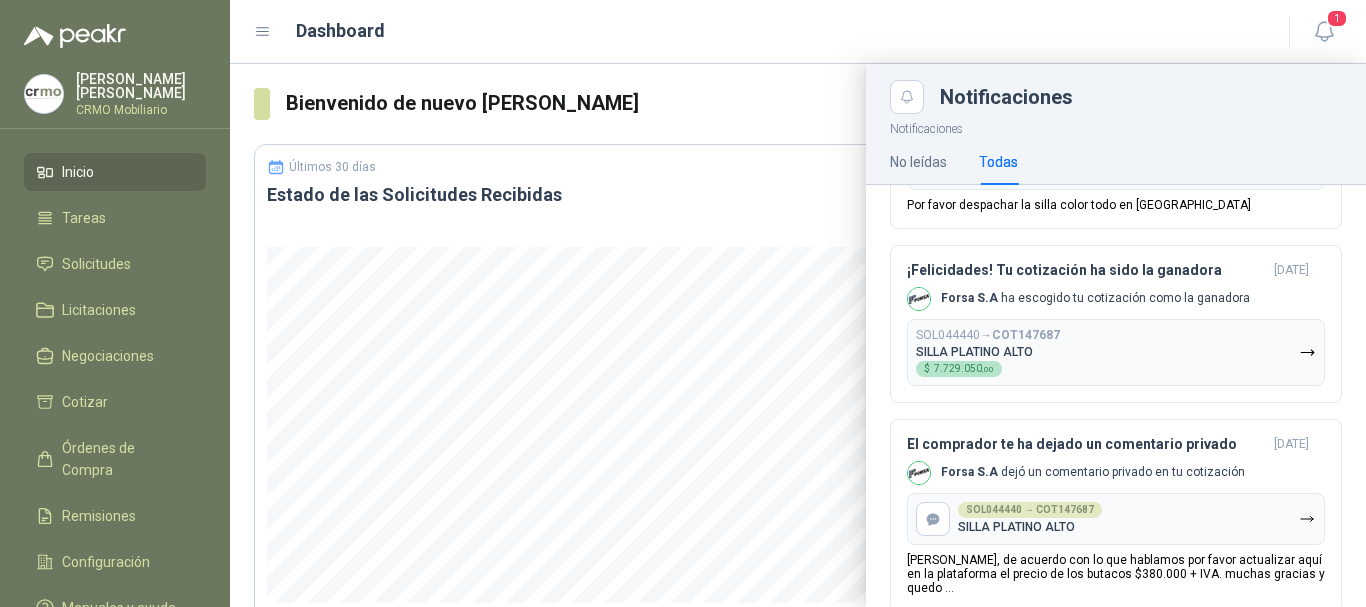 scroll, scrollTop: 800, scrollLeft: 0, axis: vertical 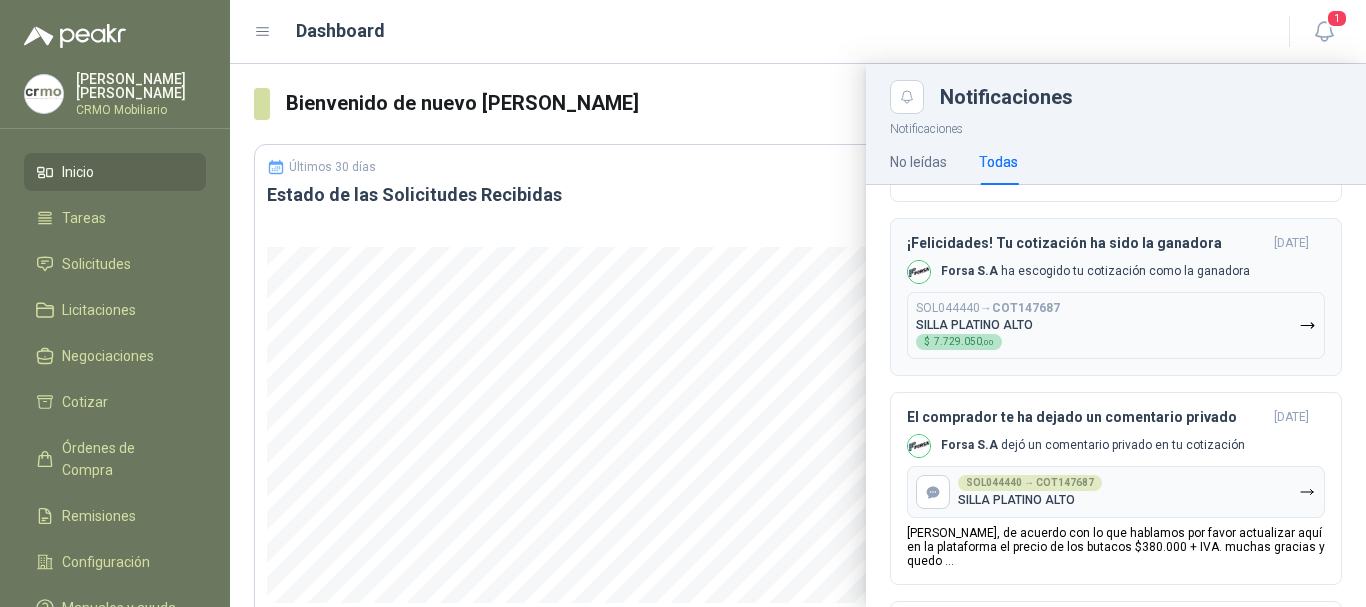 click on "¡Felicidades! Tu cotización ha sido la ganadora" at bounding box center [1086, 243] 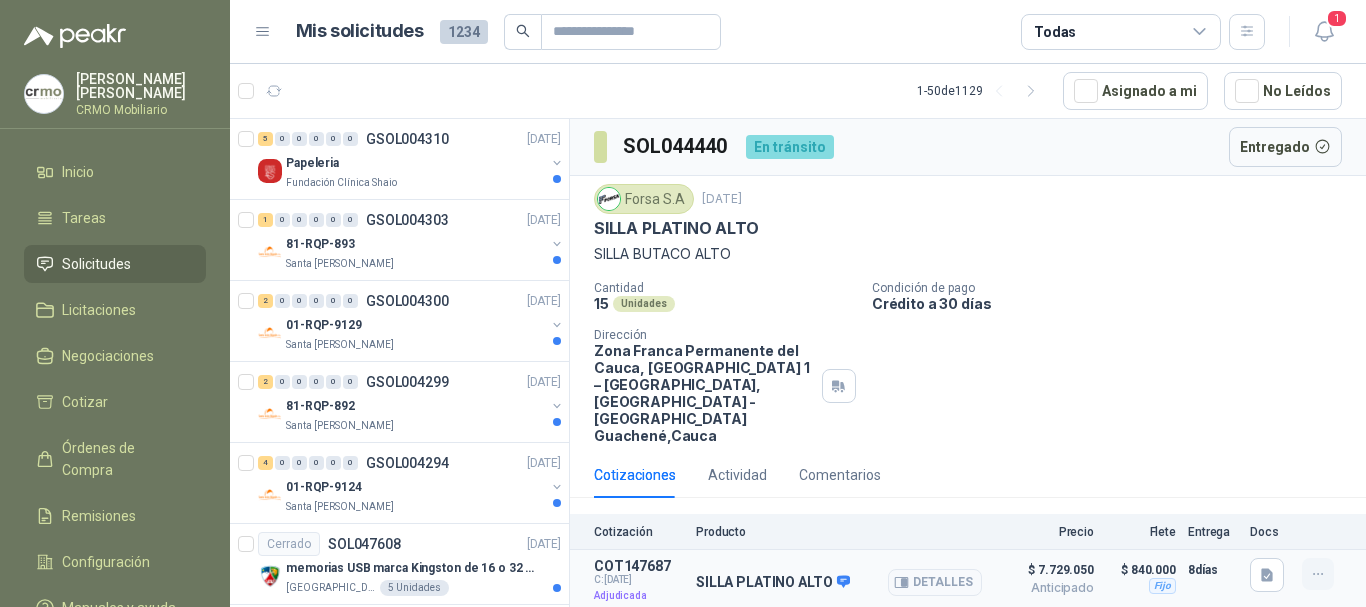 click 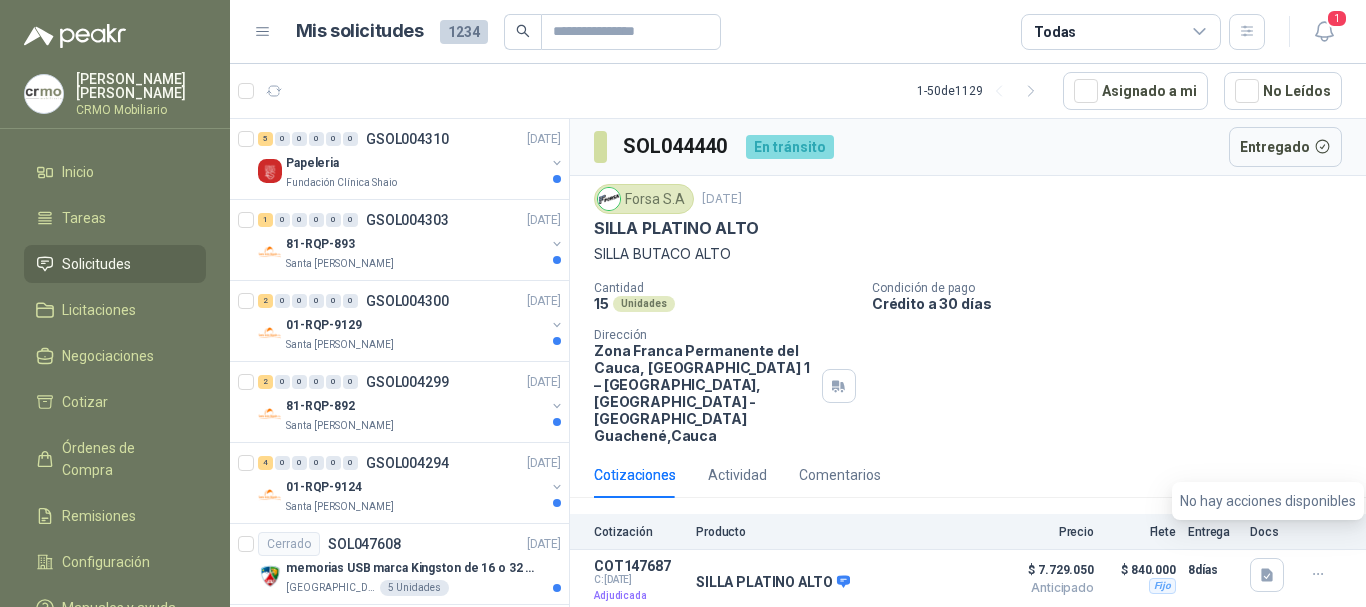 click on "Cantidad 15   Unidades Condición de pago Crédito a 30 días Dirección Zona Franca Permanente del Cauca, Etapa 1 – [GEOGRAPHIC_DATA], [GEOGRAPHIC_DATA] - [GEOGRAPHIC_DATA]   Guachené ,  [GEOGRAPHIC_DATA]" at bounding box center (968, 362) 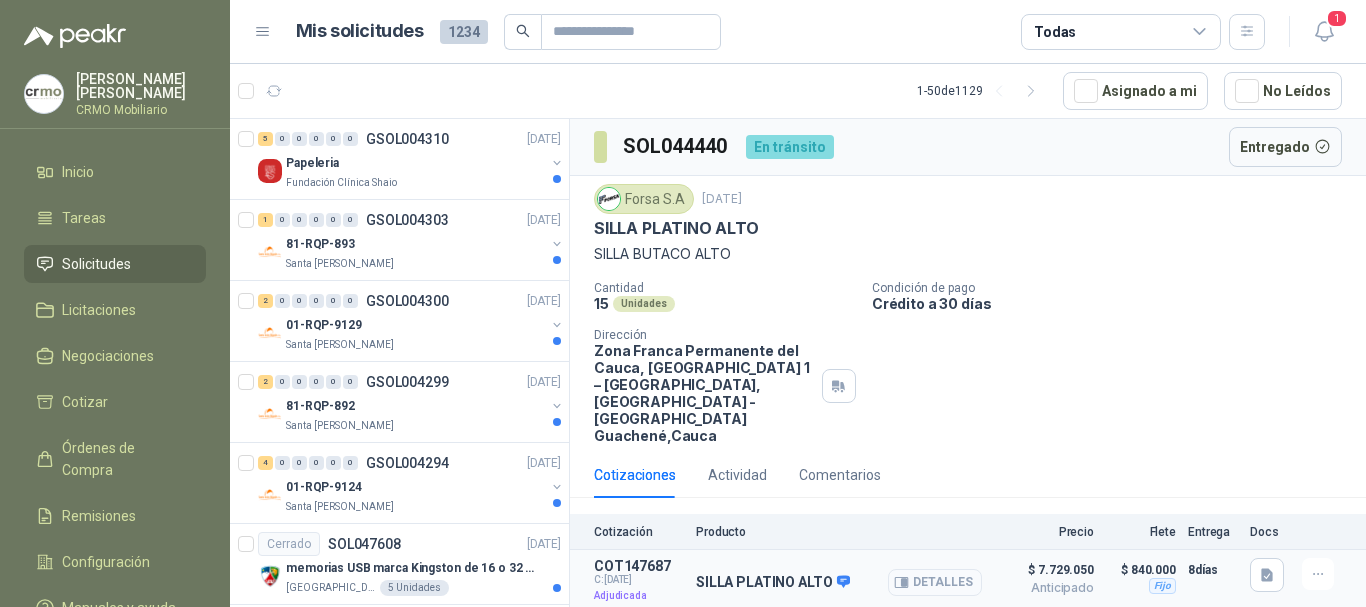 click on "Detalles" at bounding box center (935, 582) 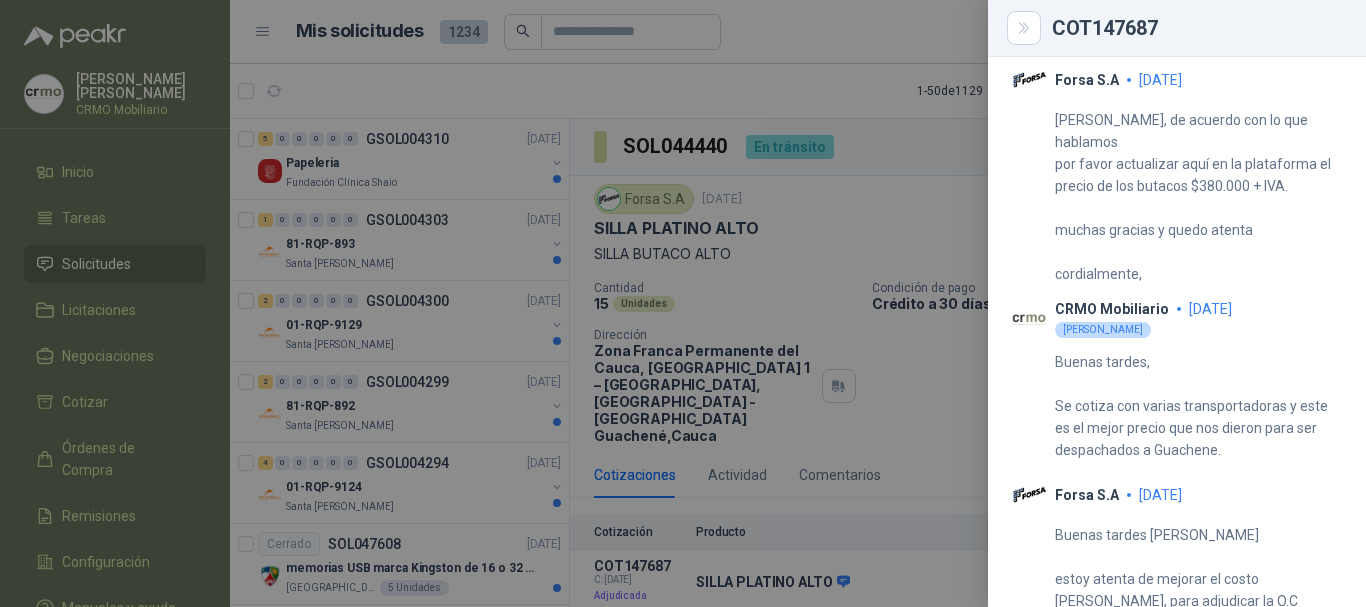 scroll, scrollTop: 1300, scrollLeft: 0, axis: vertical 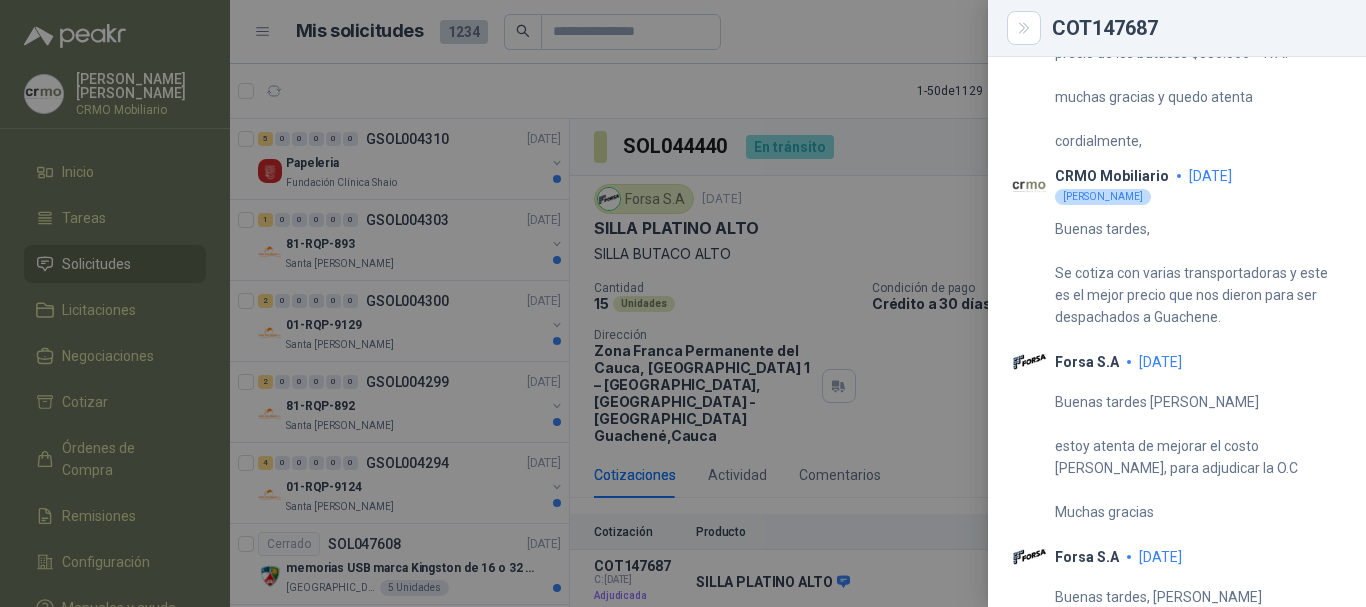 click at bounding box center (683, 303) 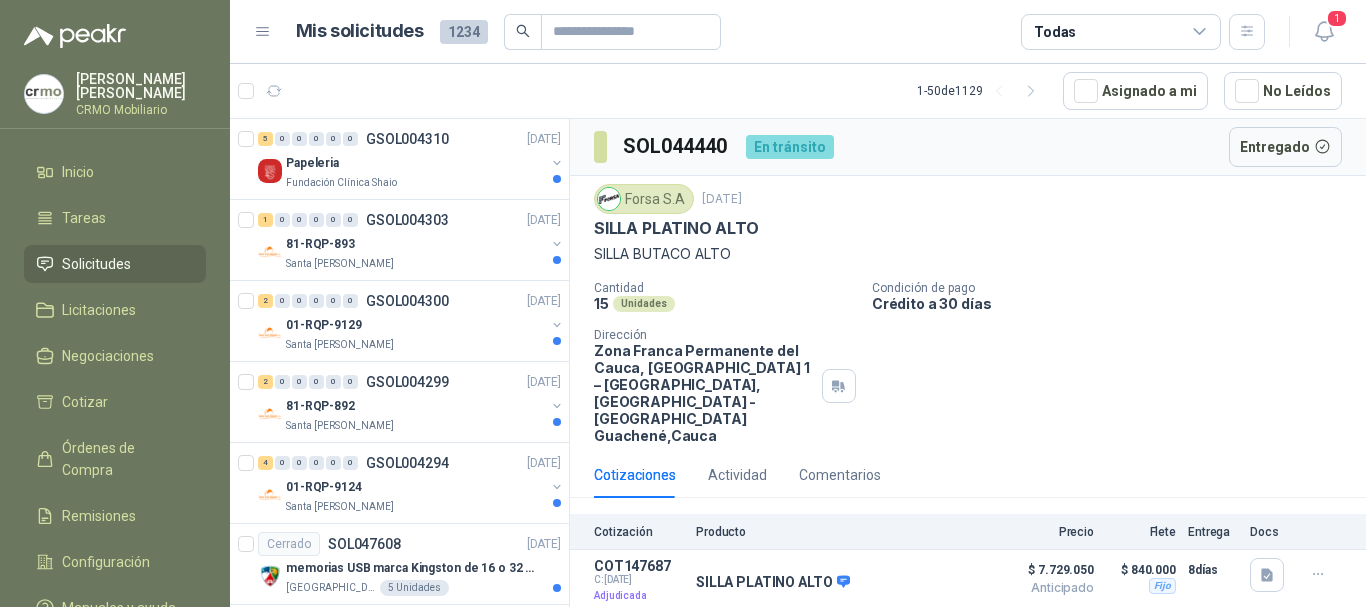 type 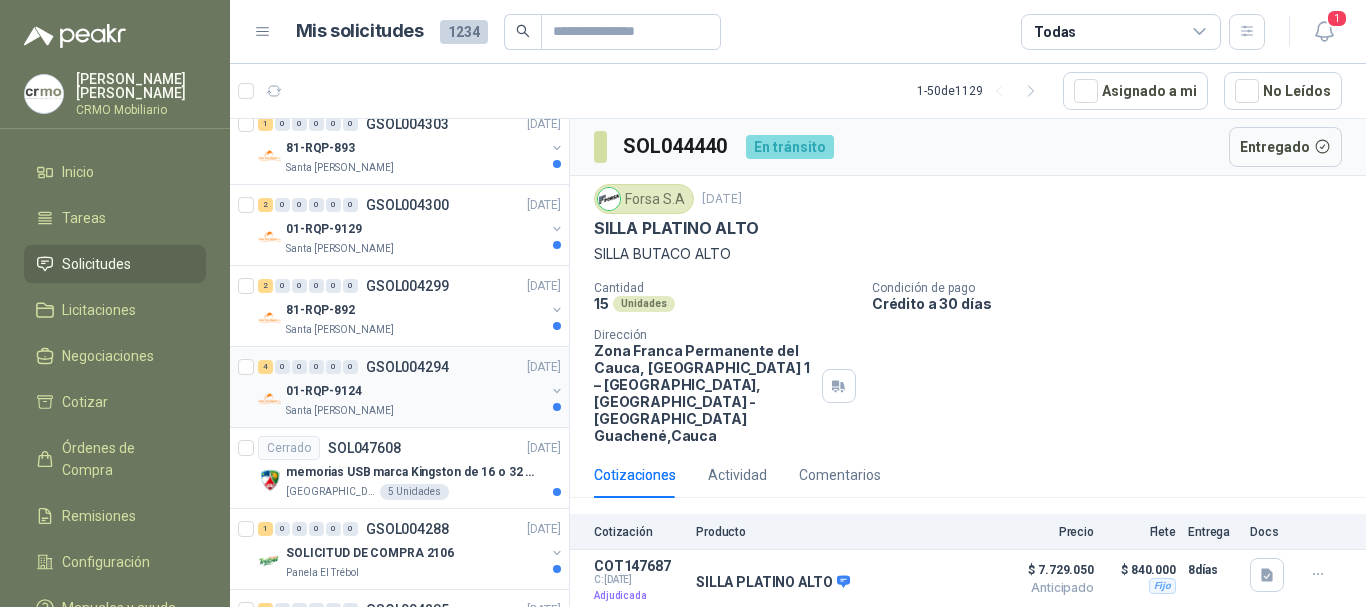 scroll, scrollTop: 200, scrollLeft: 0, axis: vertical 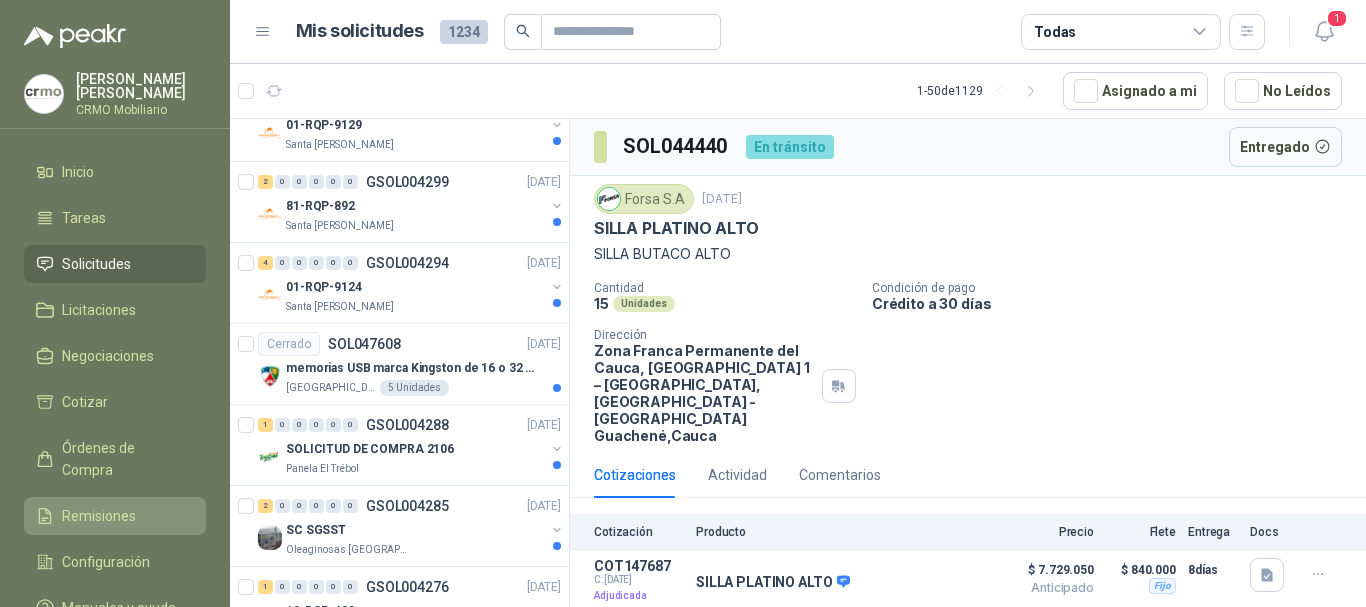 click on "Remisiones" at bounding box center (99, 516) 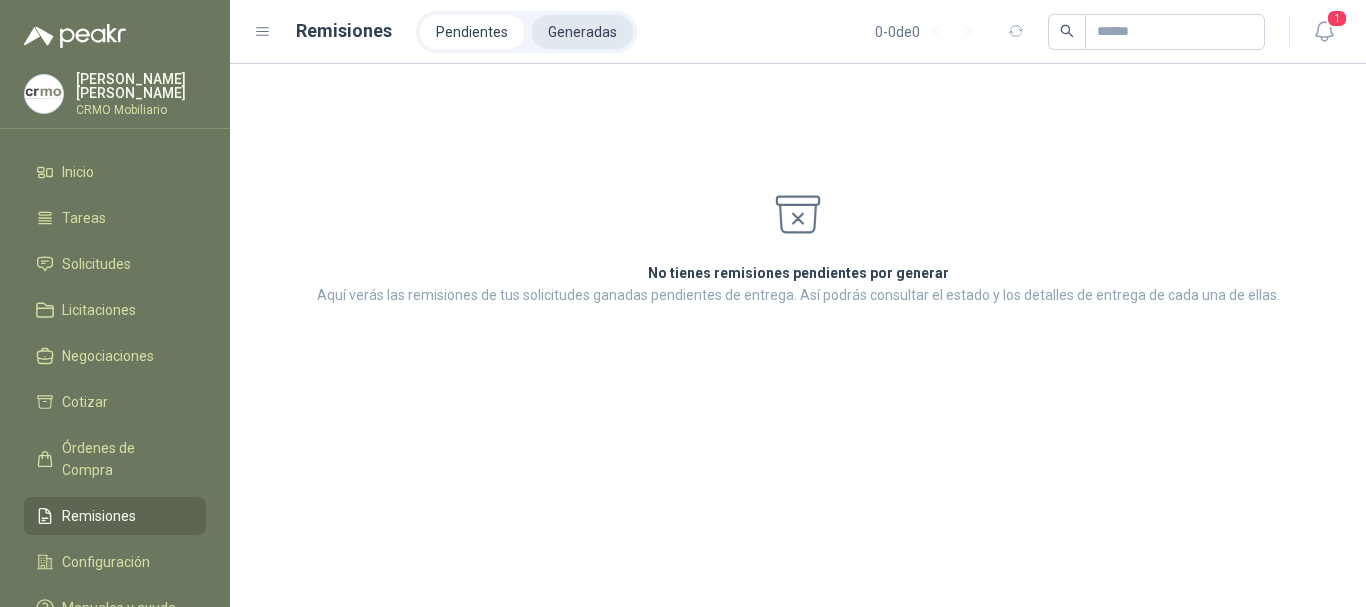 click on "Generadas" at bounding box center [582, 32] 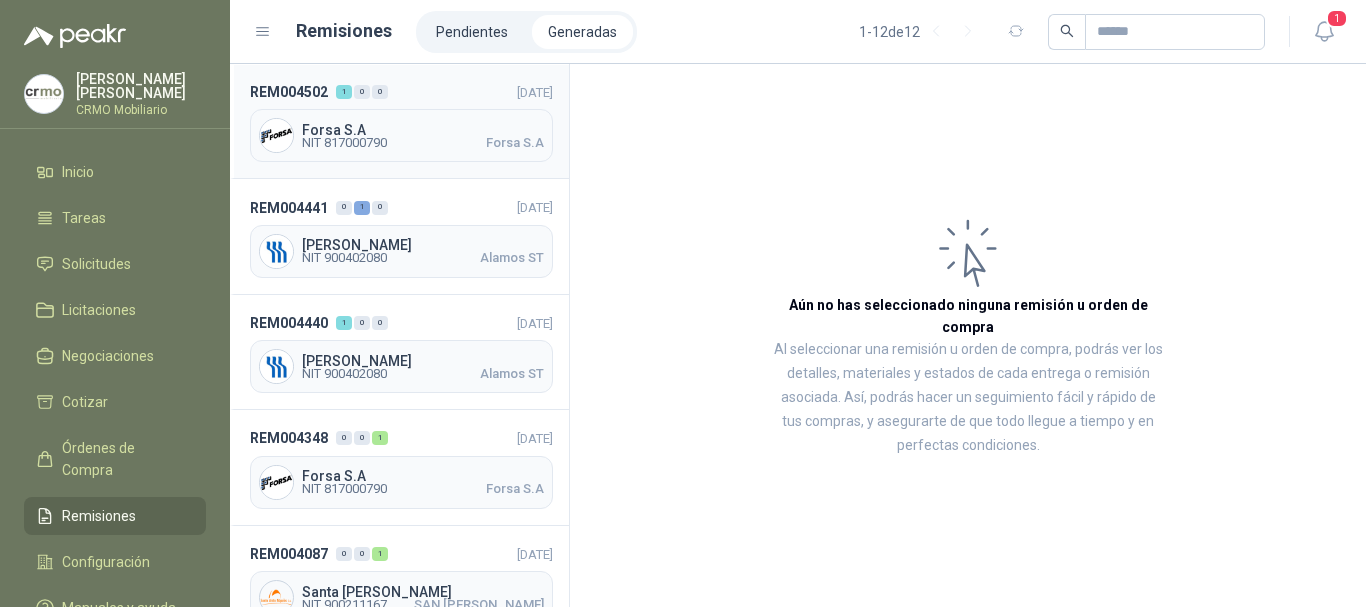 click on "Forsa S.A NIT   817000790 Forsa S.A" at bounding box center [401, 135] 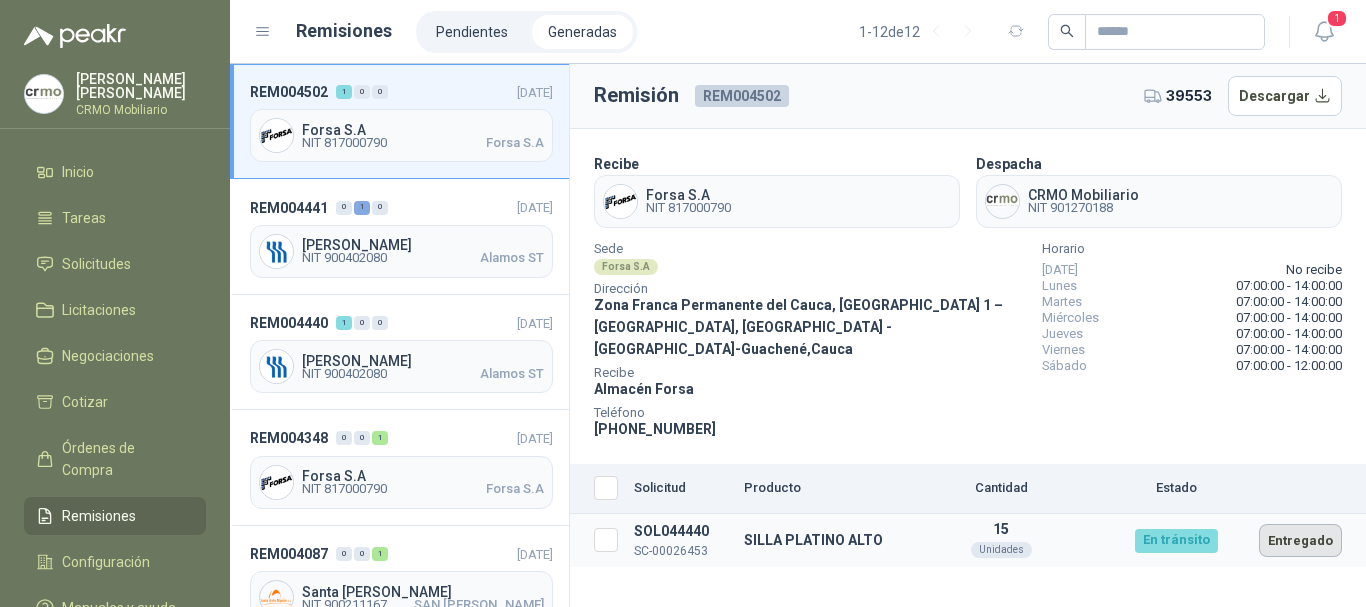 click on "Entregado" at bounding box center (1300, 540) 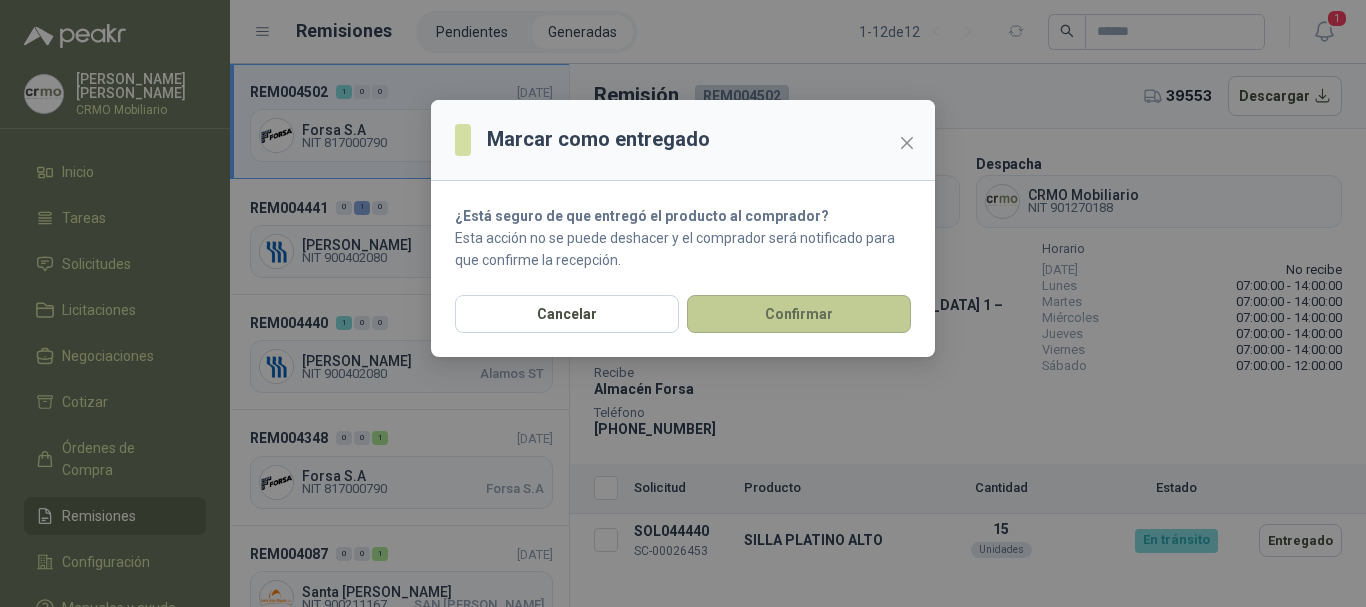 click on "Confirmar" at bounding box center [799, 314] 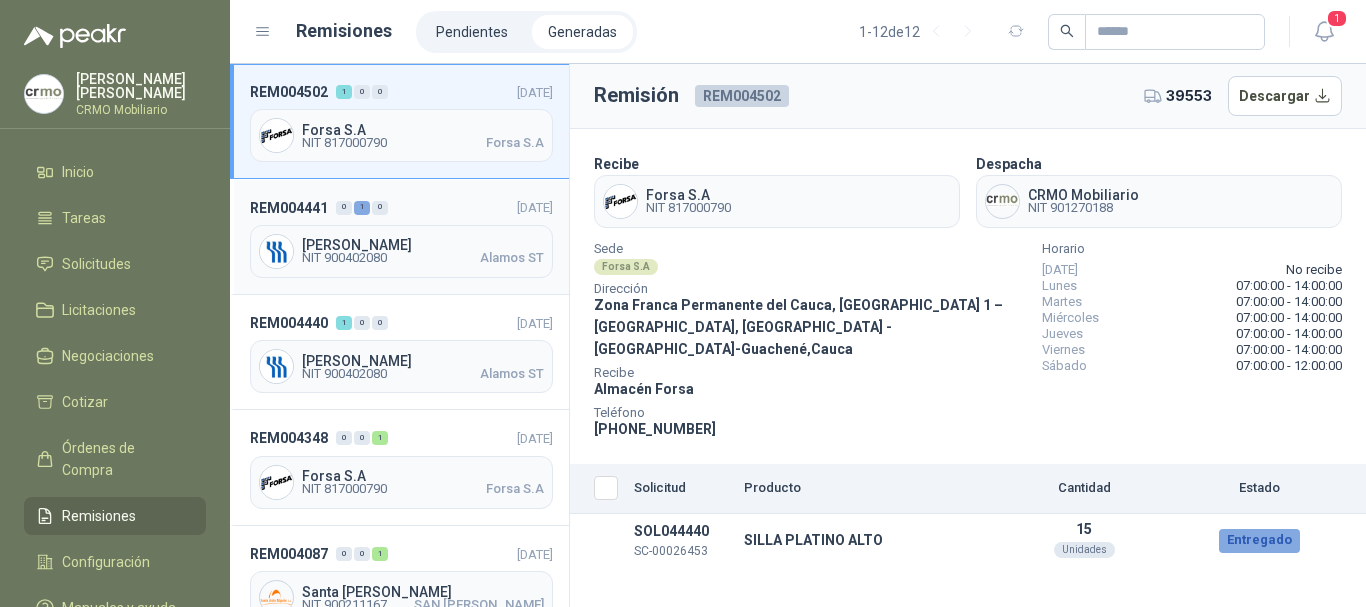 click on "NIT   900402080  [GEOGRAPHIC_DATA]" at bounding box center (423, 258) 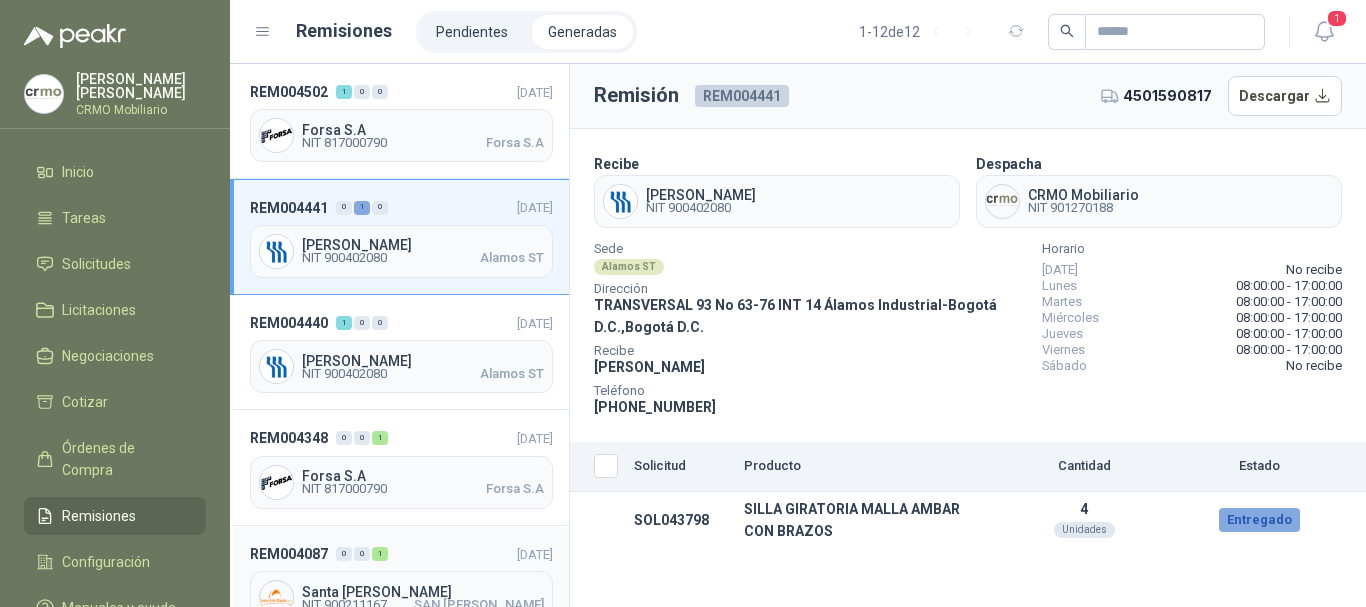 scroll, scrollTop: 200, scrollLeft: 0, axis: vertical 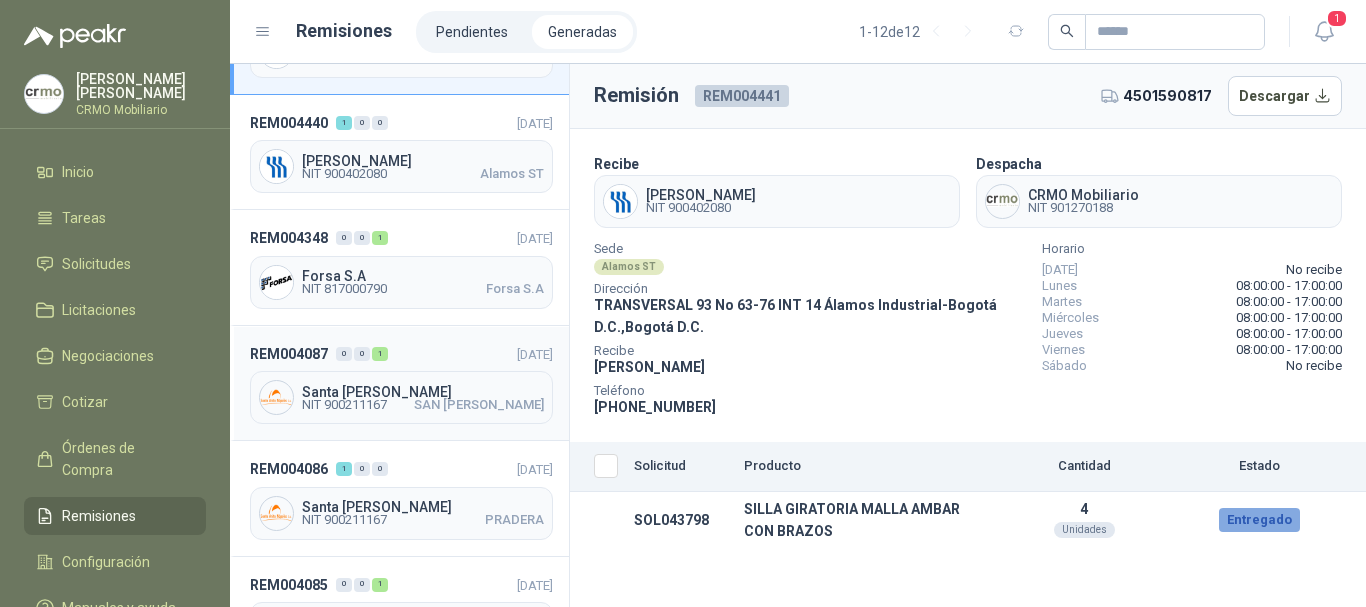 click on "SAN [PERSON_NAME]" at bounding box center (479, 405) 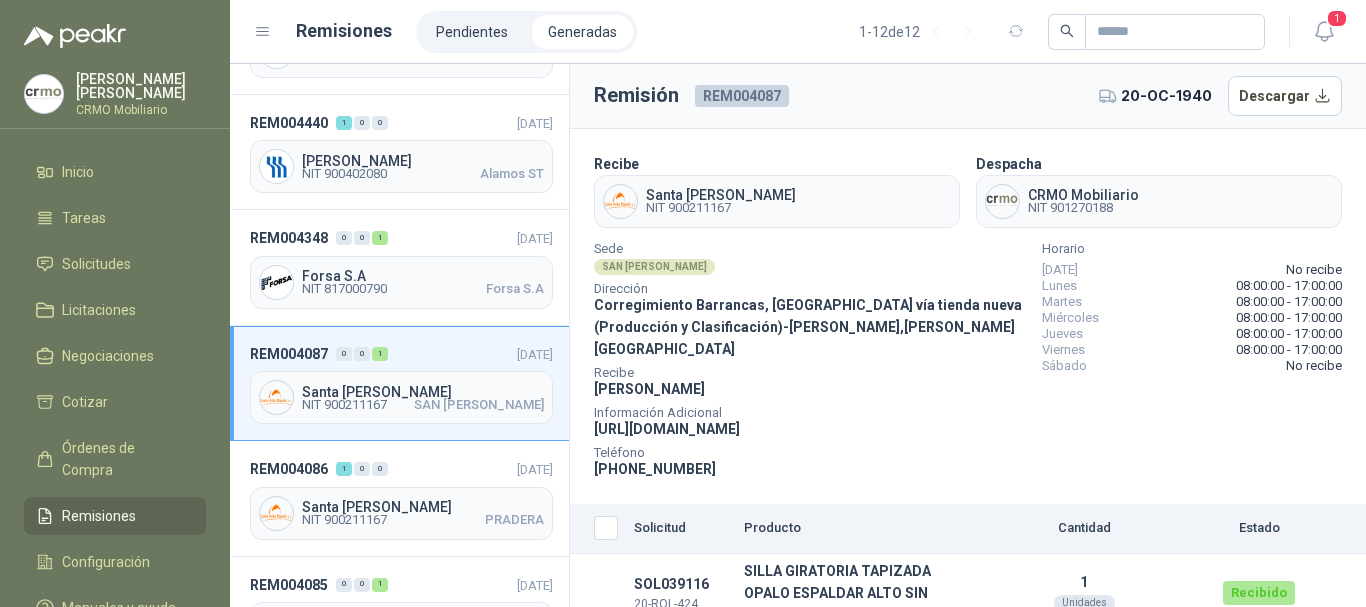 scroll, scrollTop: 3, scrollLeft: 0, axis: vertical 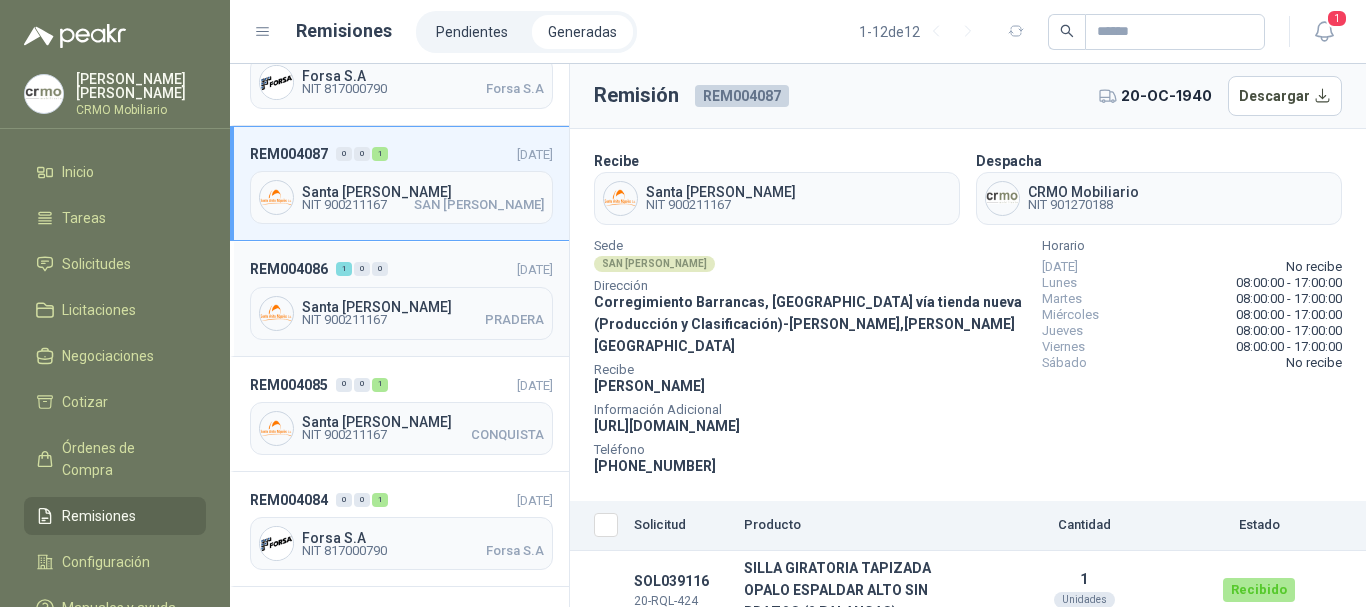 click on "Santa [PERSON_NAME]" at bounding box center [423, 307] 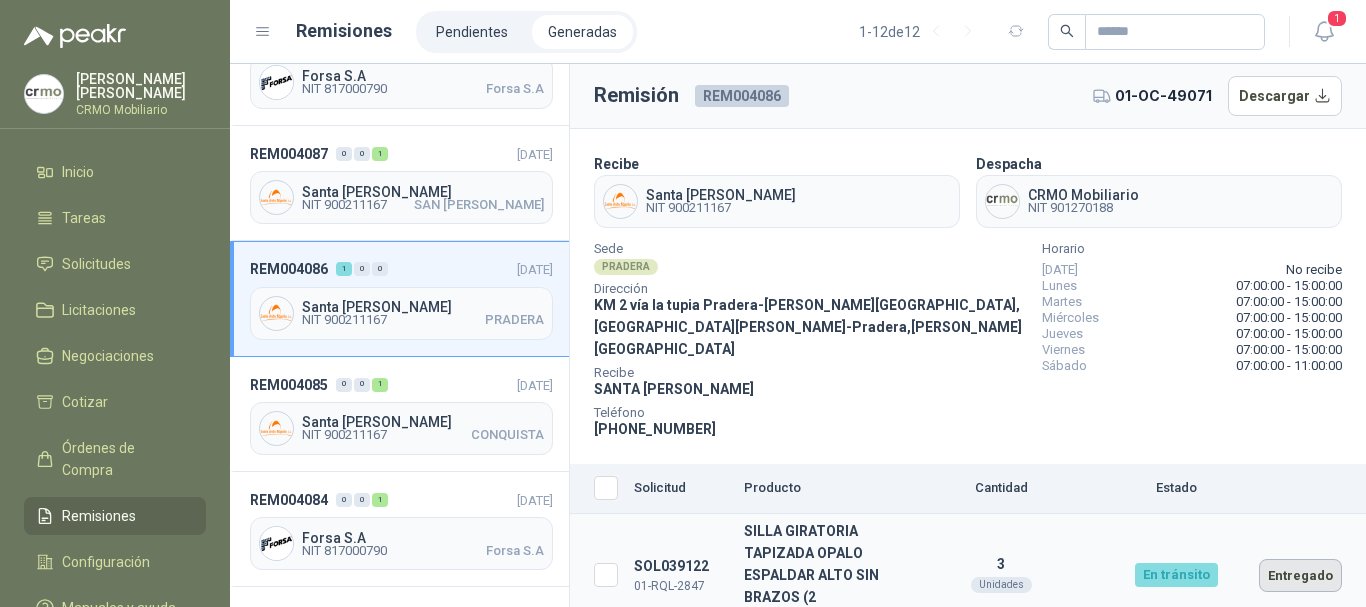 click on "Entregado" at bounding box center [1300, 575] 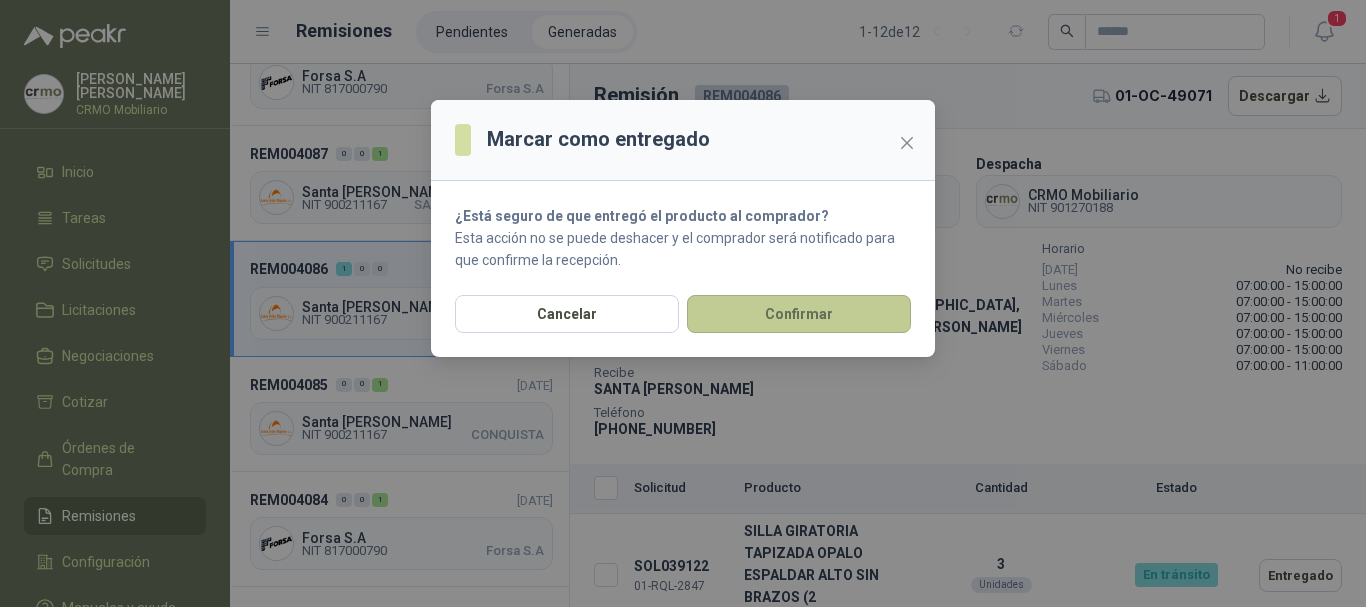 click on "Confirmar" at bounding box center [799, 314] 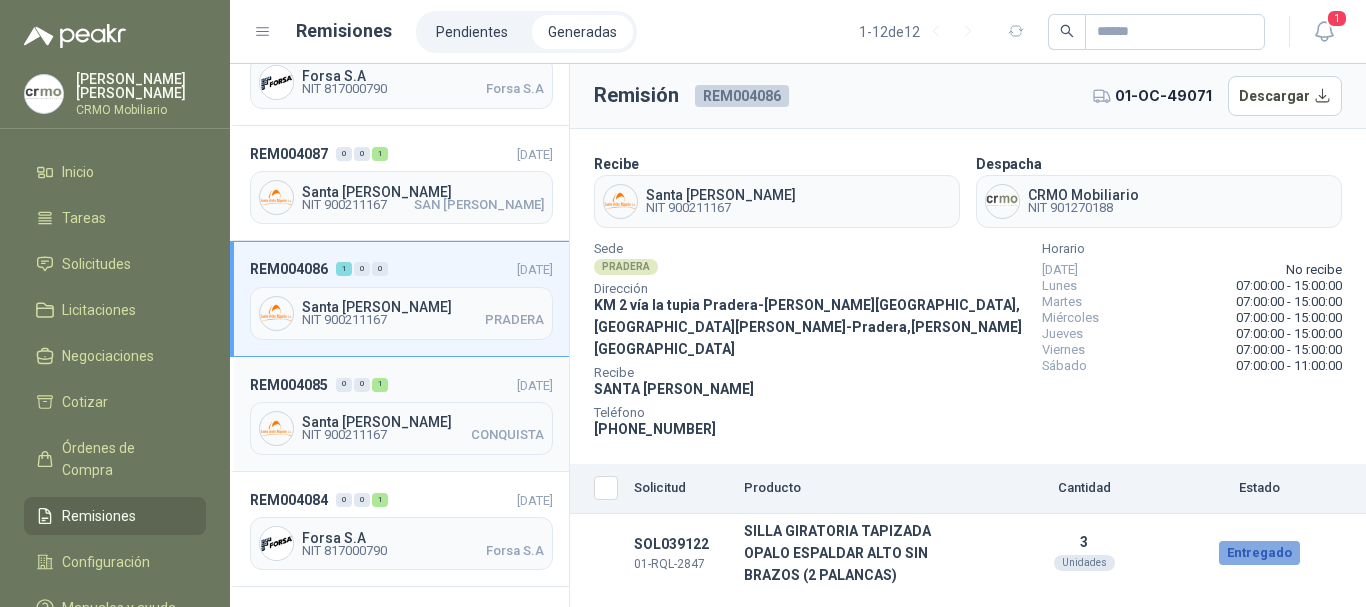 click on "Santa [PERSON_NAME]" at bounding box center (423, 422) 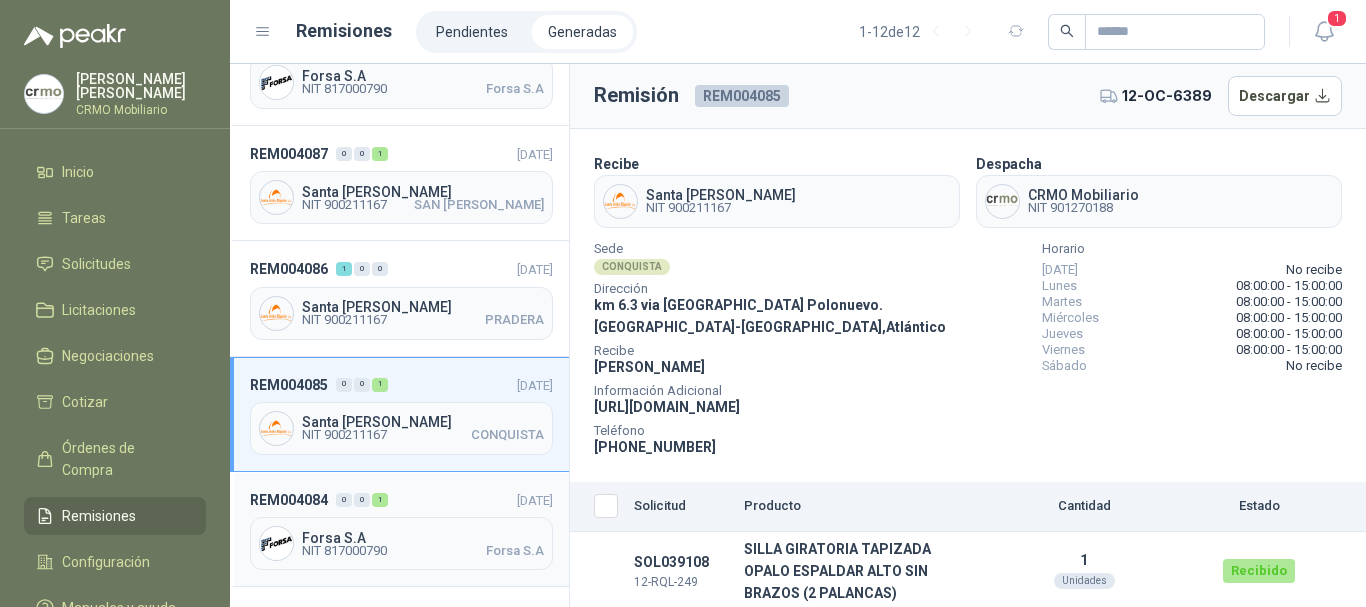 scroll, scrollTop: 600, scrollLeft: 0, axis: vertical 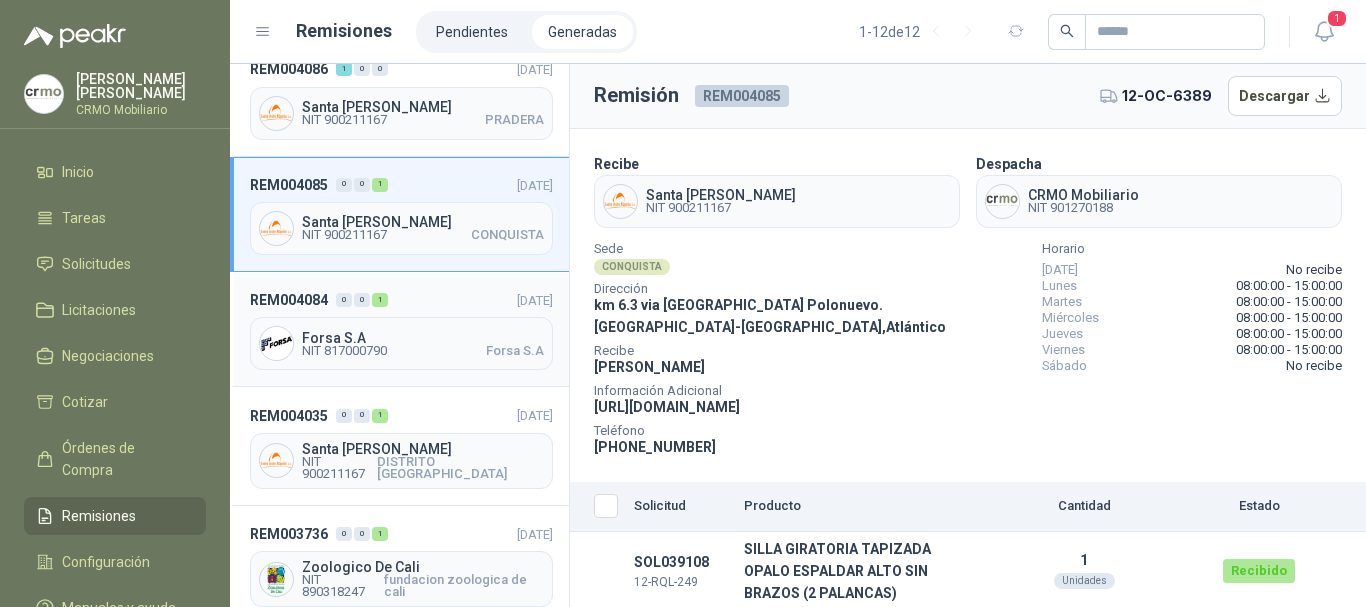click on "Forsa S.A NIT   817000790 Forsa S.A" at bounding box center [401, 343] 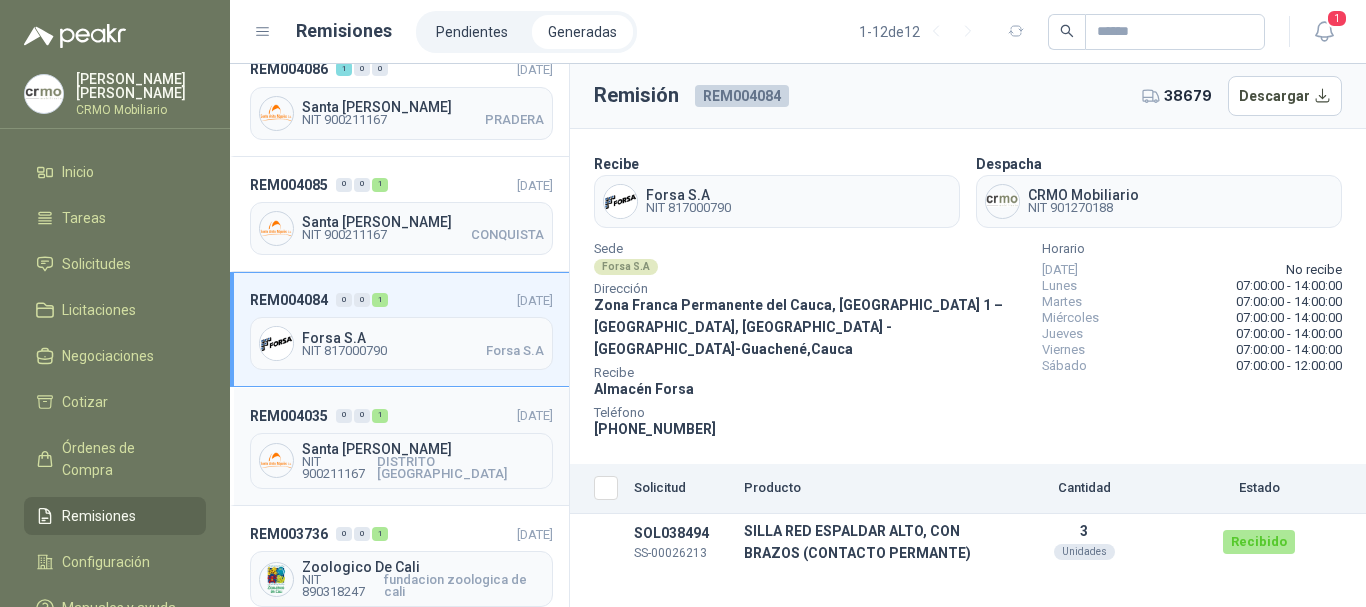 click on "DISTRITO [GEOGRAPHIC_DATA]" at bounding box center (460, 468) 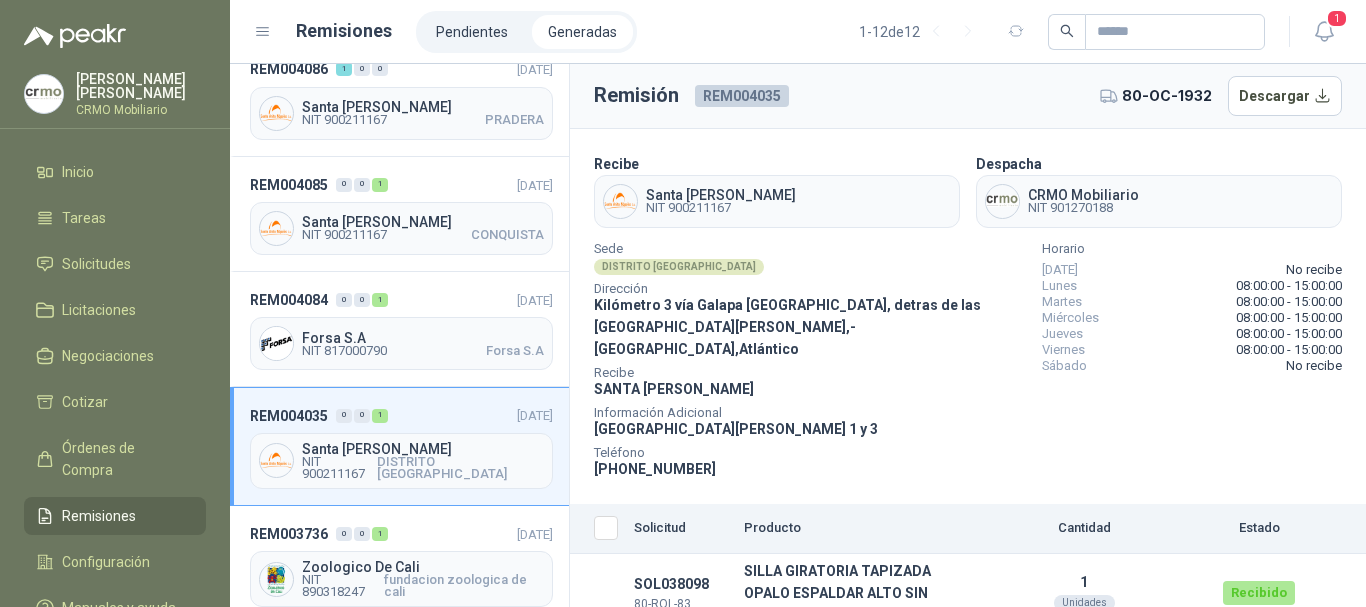 scroll, scrollTop: 3, scrollLeft: 0, axis: vertical 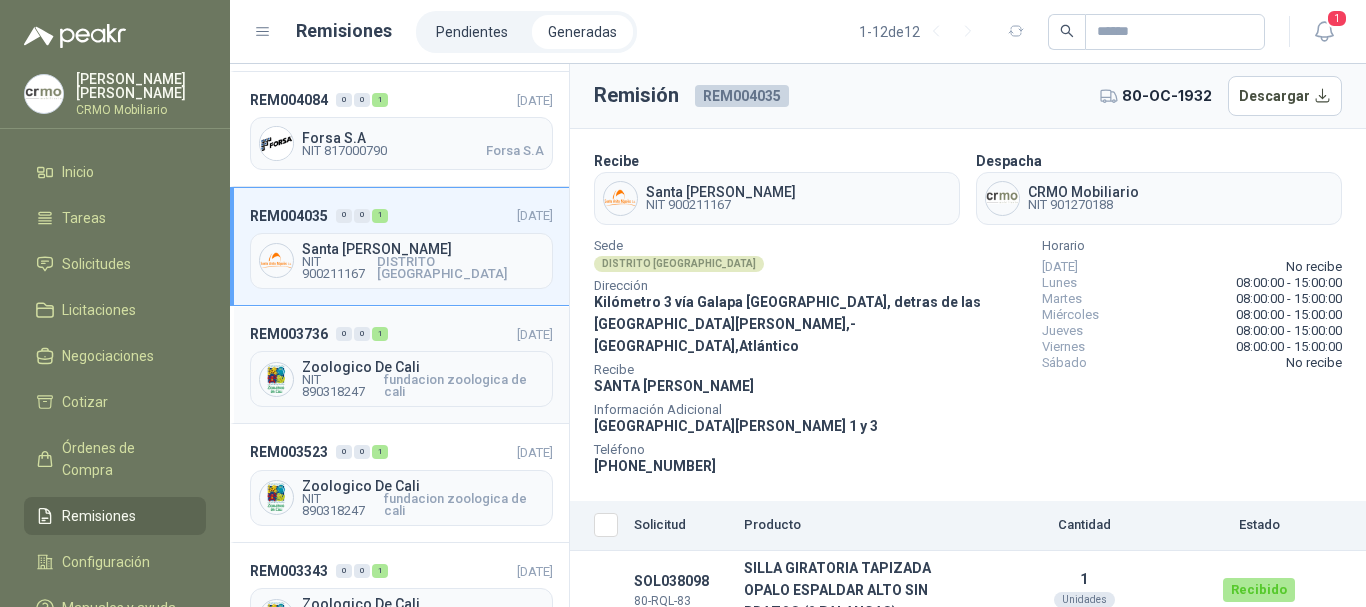 click on "Zoologico De Cali" at bounding box center (423, 367) 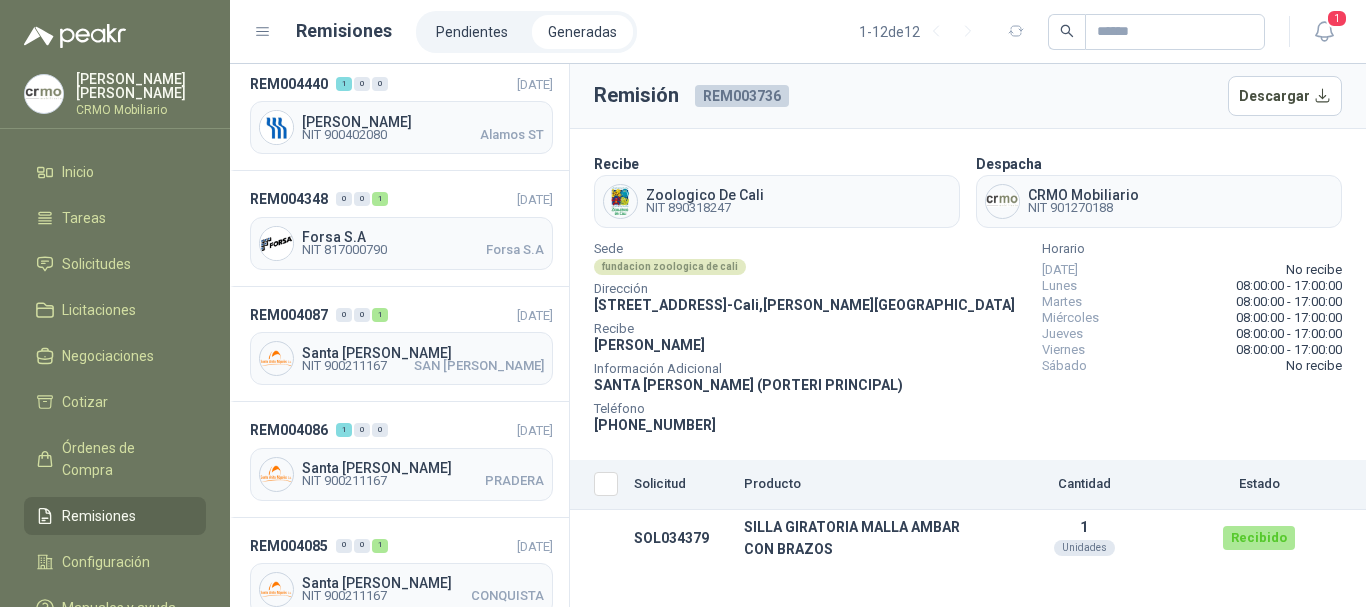 scroll, scrollTop: 0, scrollLeft: 0, axis: both 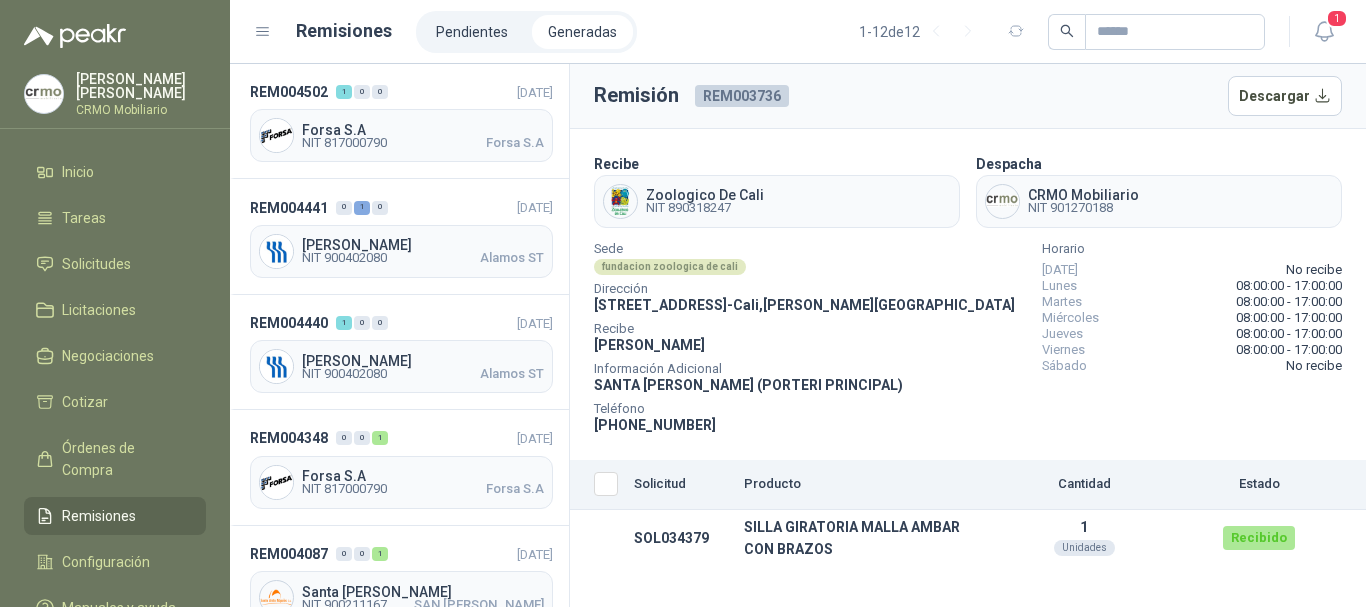 drag, startPoint x: 720, startPoint y: 428, endPoint x: 588, endPoint y: 287, distance: 193.14502 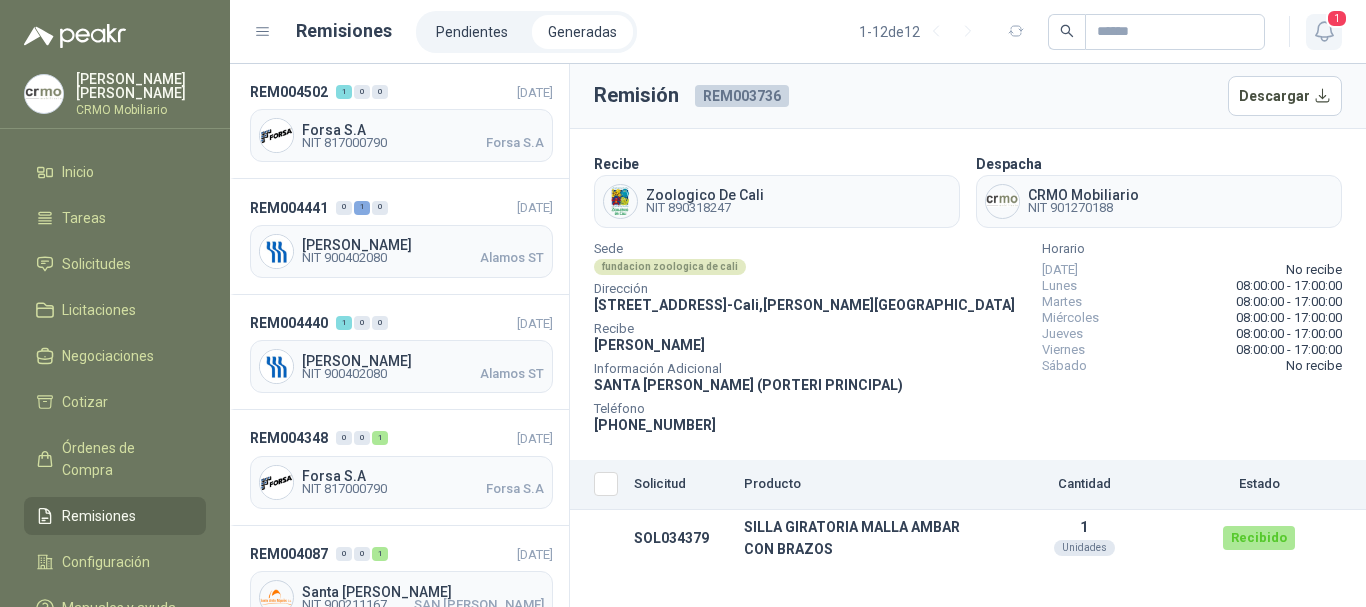 click 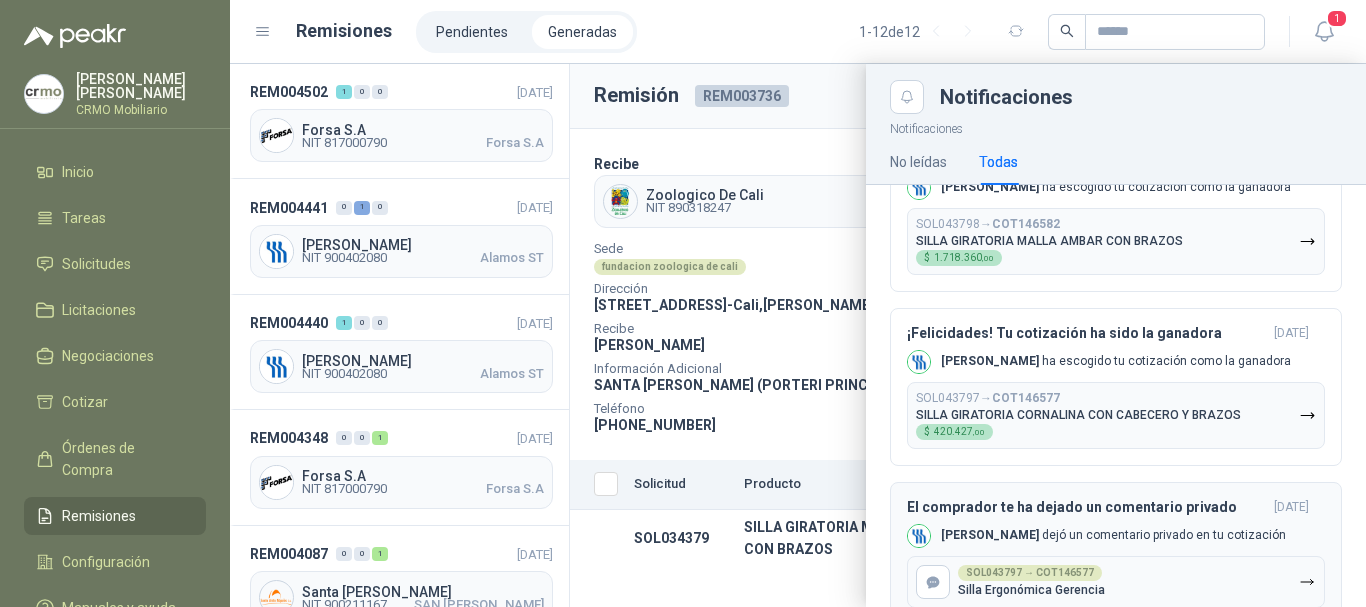 scroll, scrollTop: 0, scrollLeft: 0, axis: both 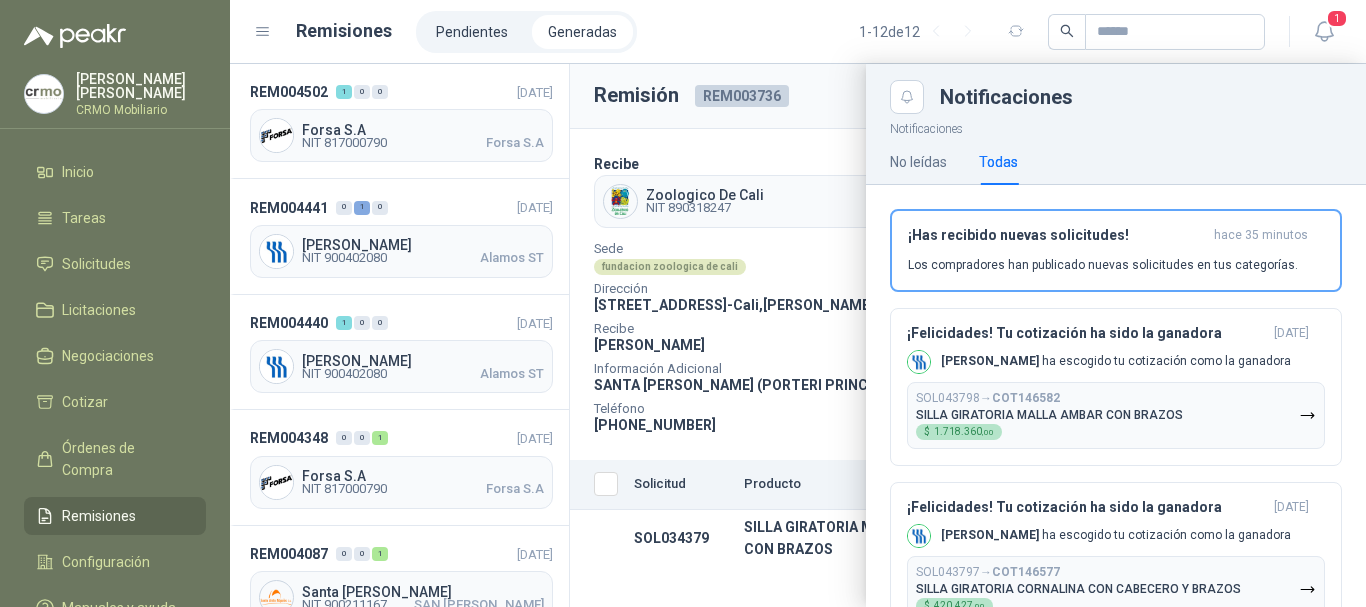 click at bounding box center [798, 335] 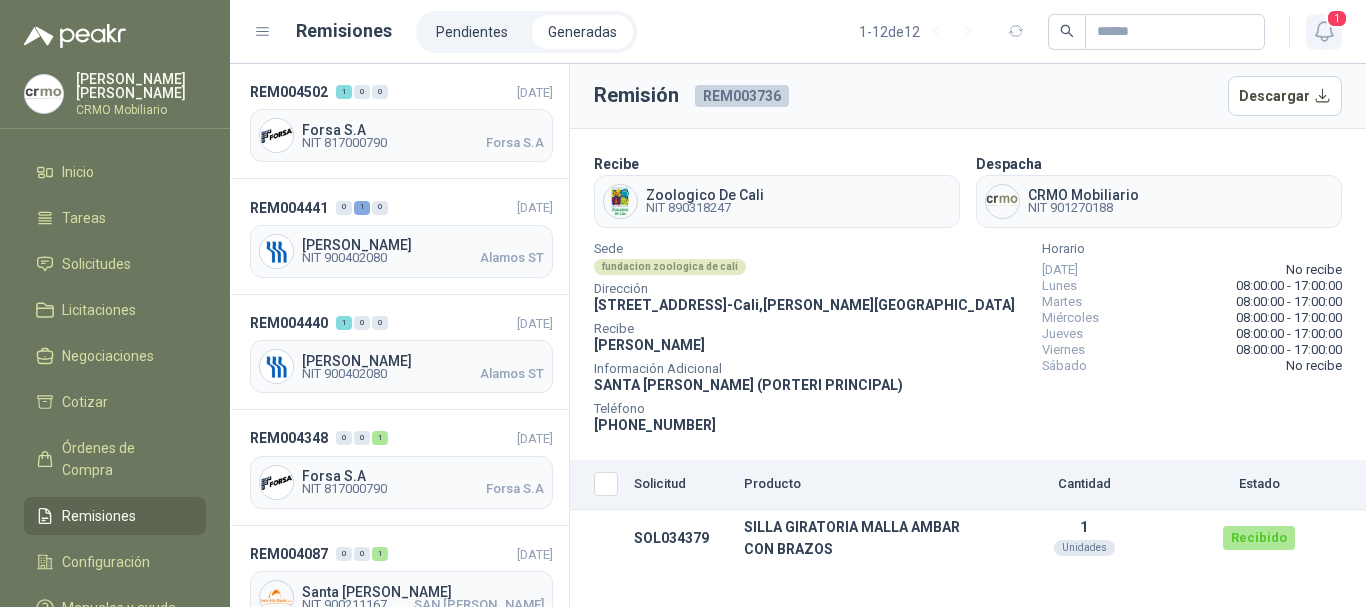 click 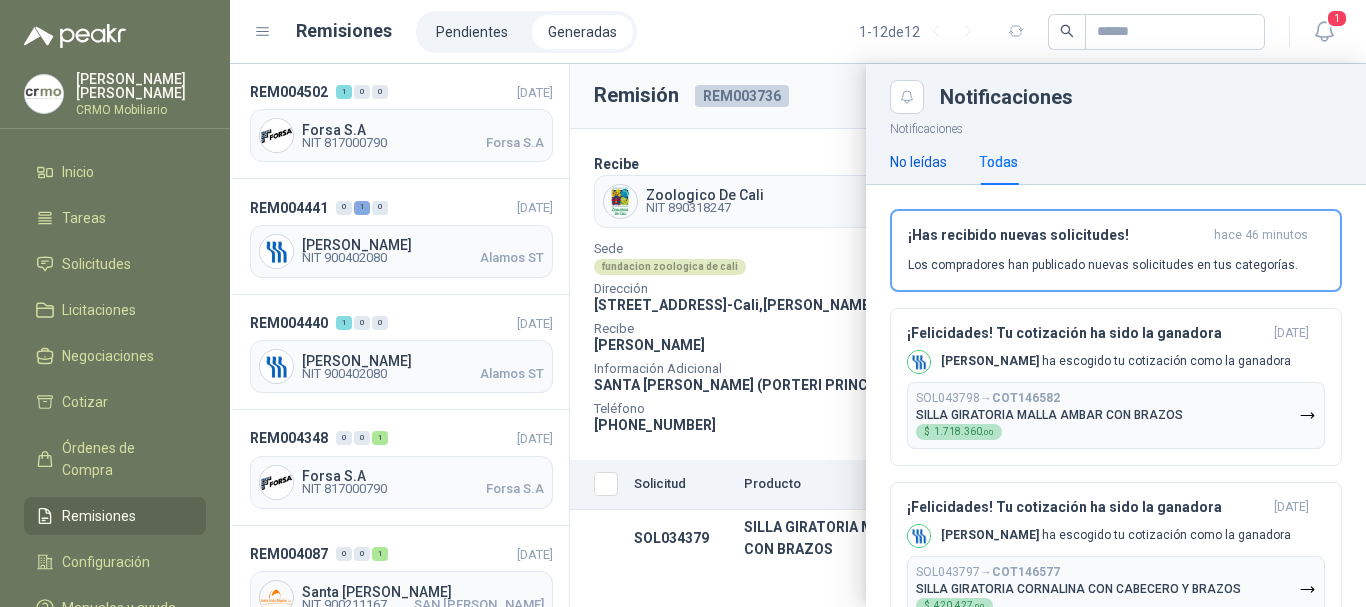 click on "No leídas" at bounding box center [918, 162] 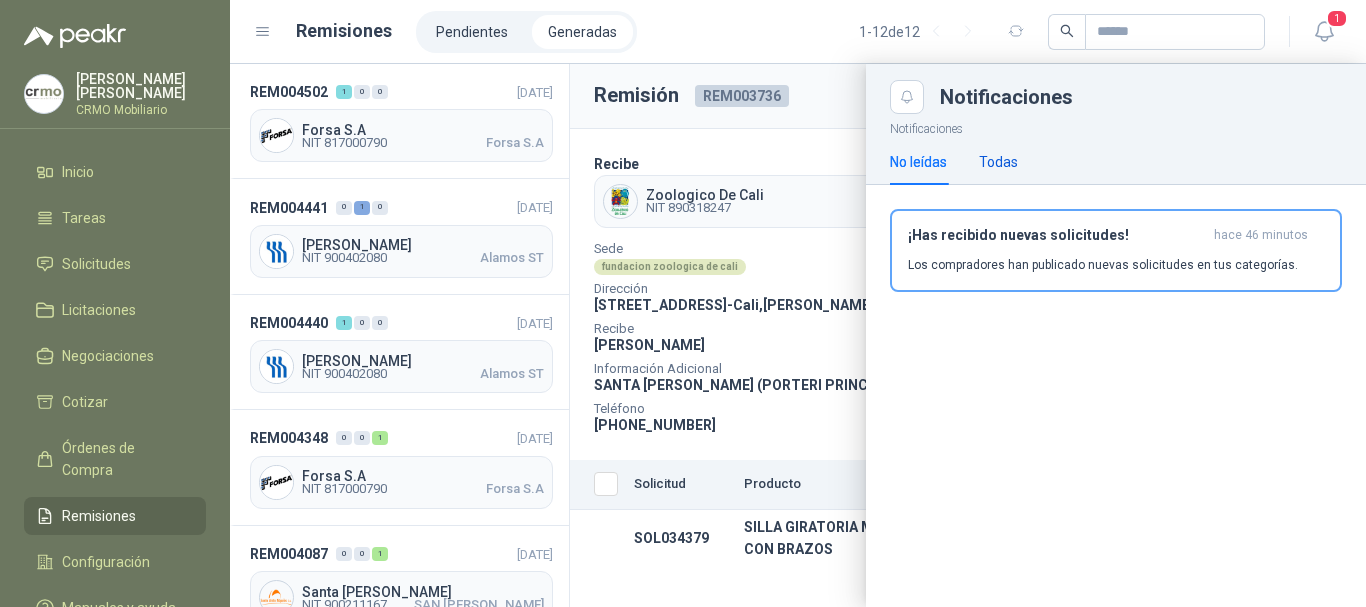 click on "Todas" at bounding box center (998, 162) 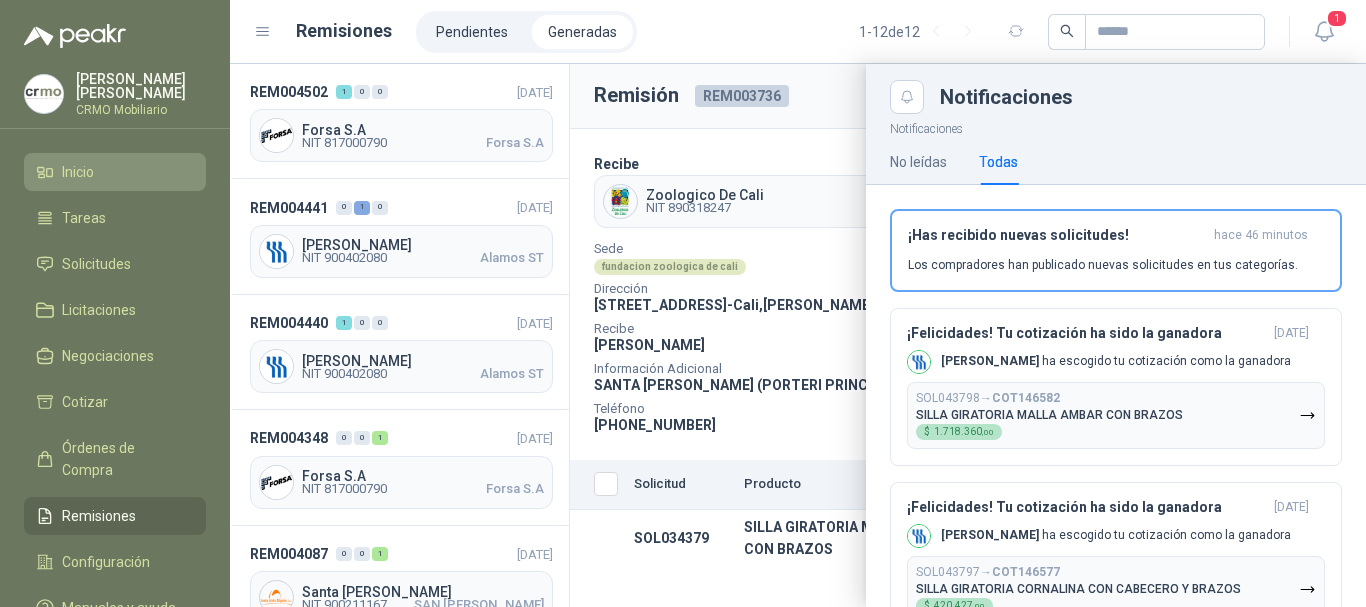 click on "Inicio" at bounding box center [115, 172] 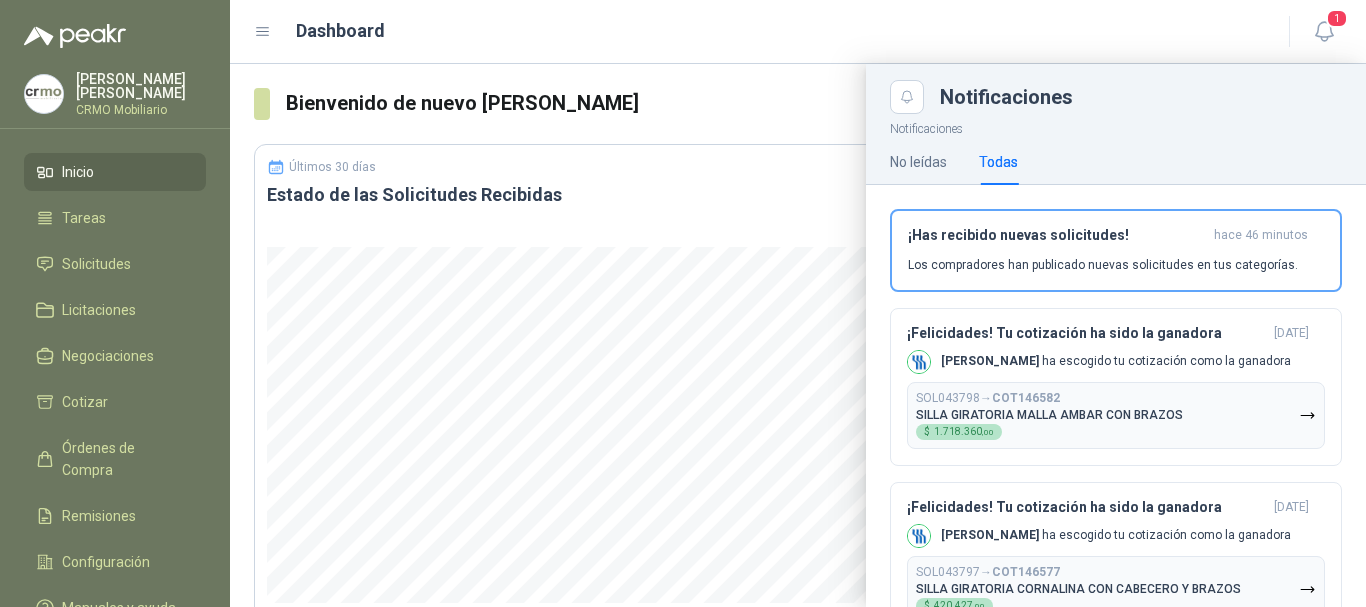 click on "Dashboard" at bounding box center (759, 31) 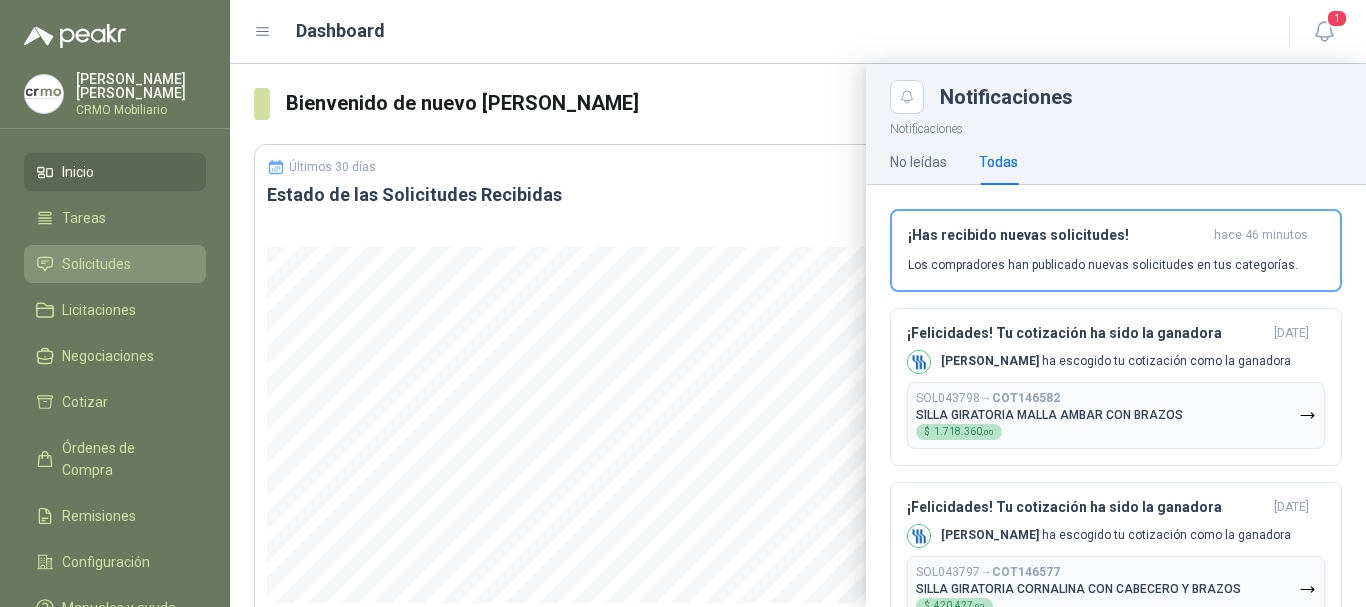 click on "Solicitudes" at bounding box center (96, 264) 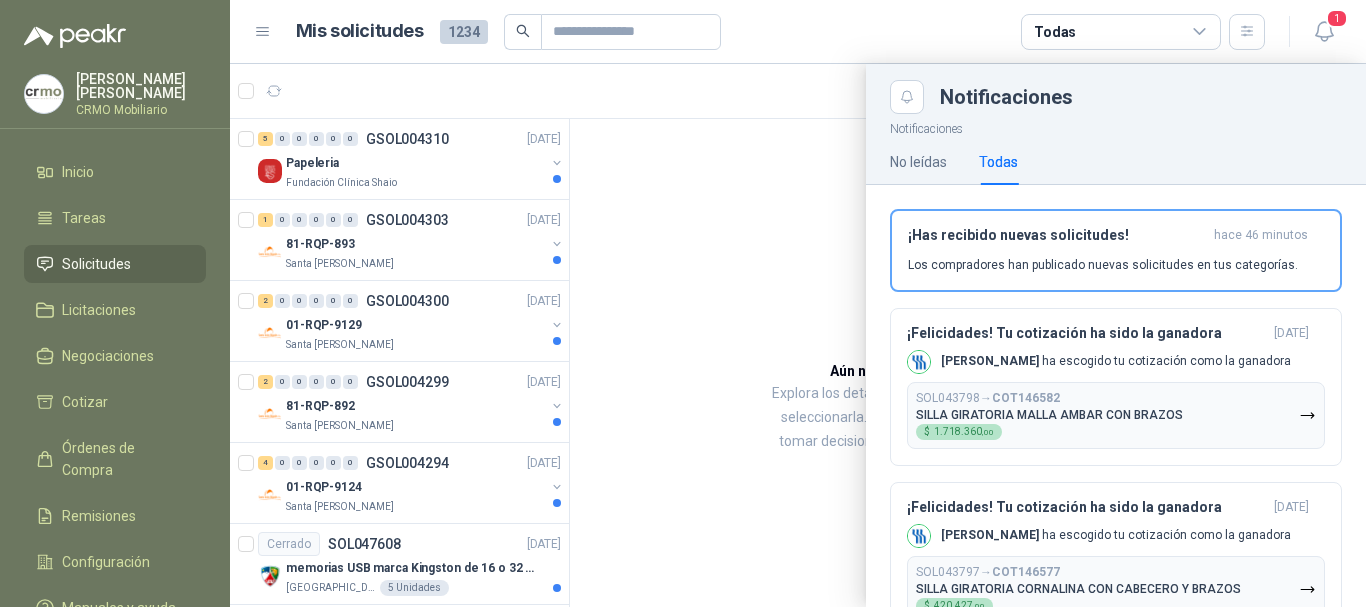 click at bounding box center [798, 335] 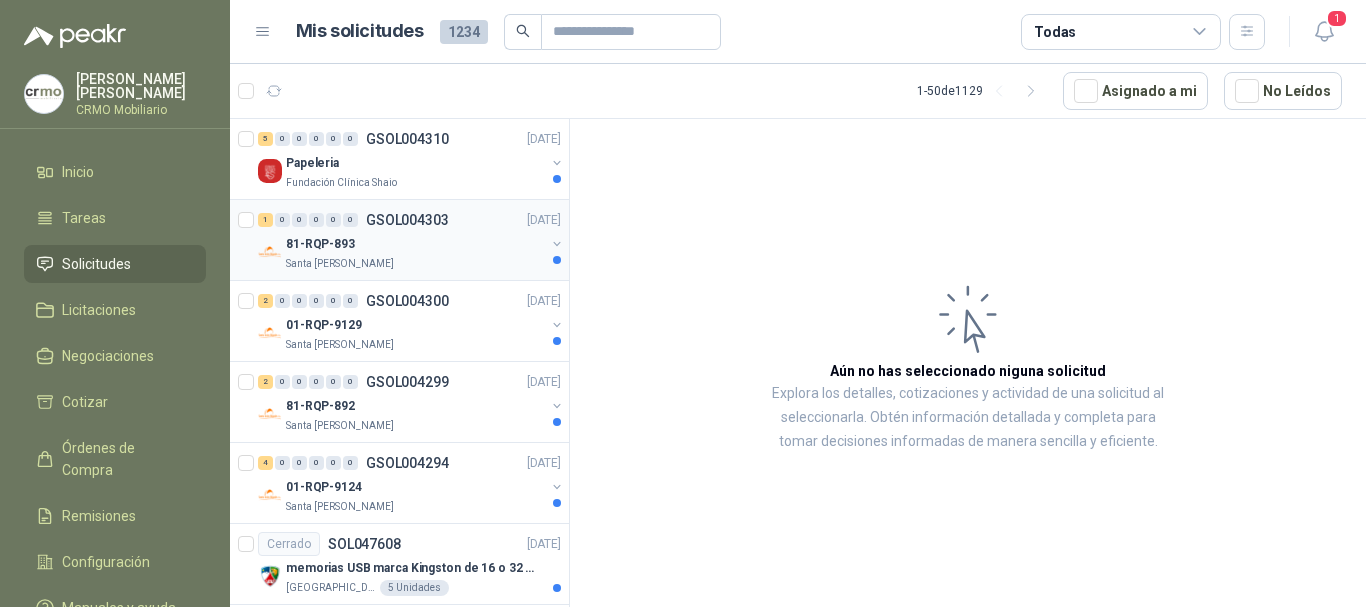 click on "81-RQP-893" at bounding box center [415, 244] 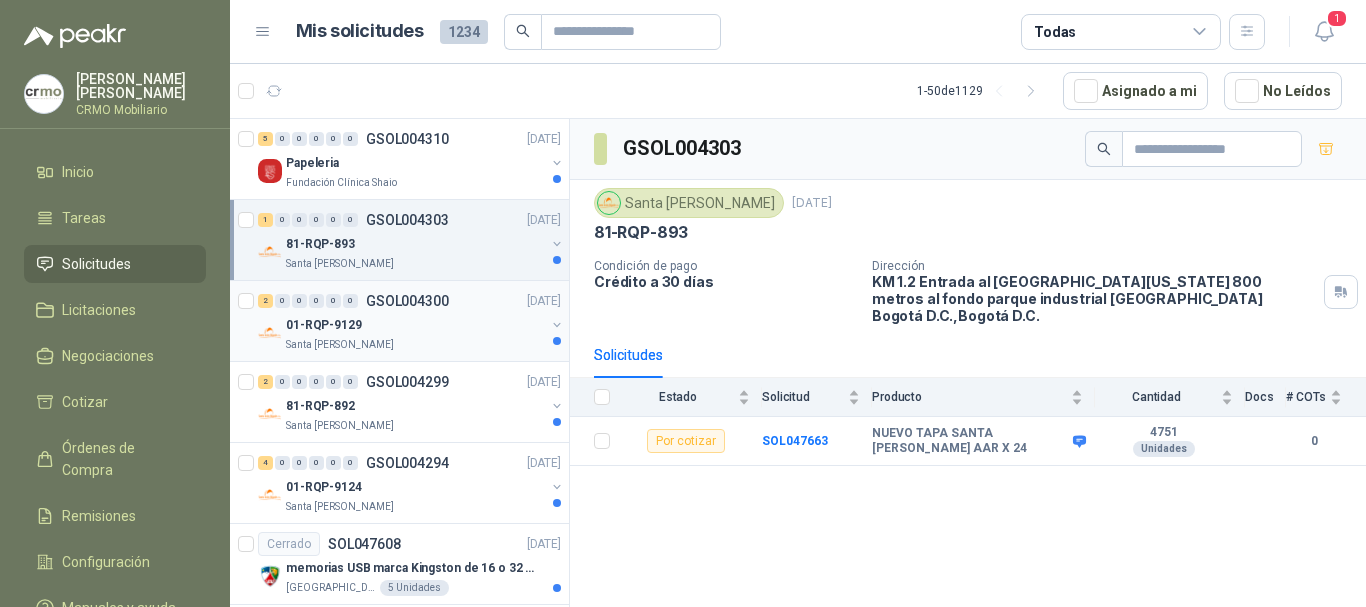 click on "01-RQP-9129" at bounding box center [415, 325] 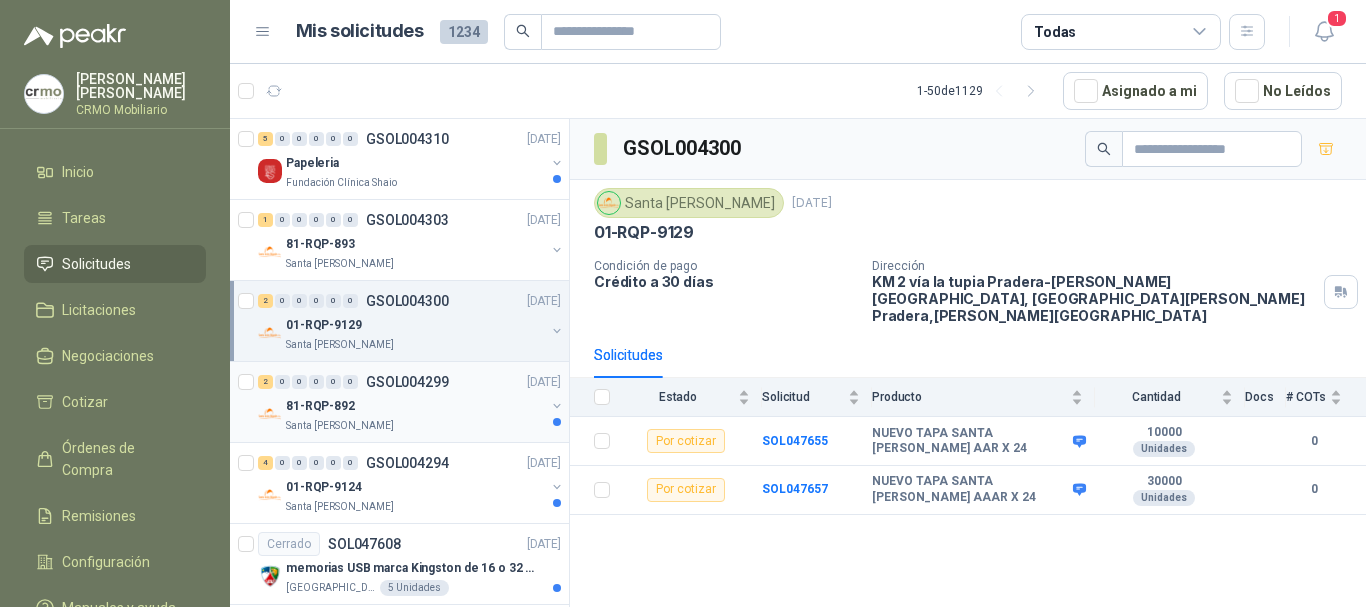 click on "GSOL004299" at bounding box center (407, 382) 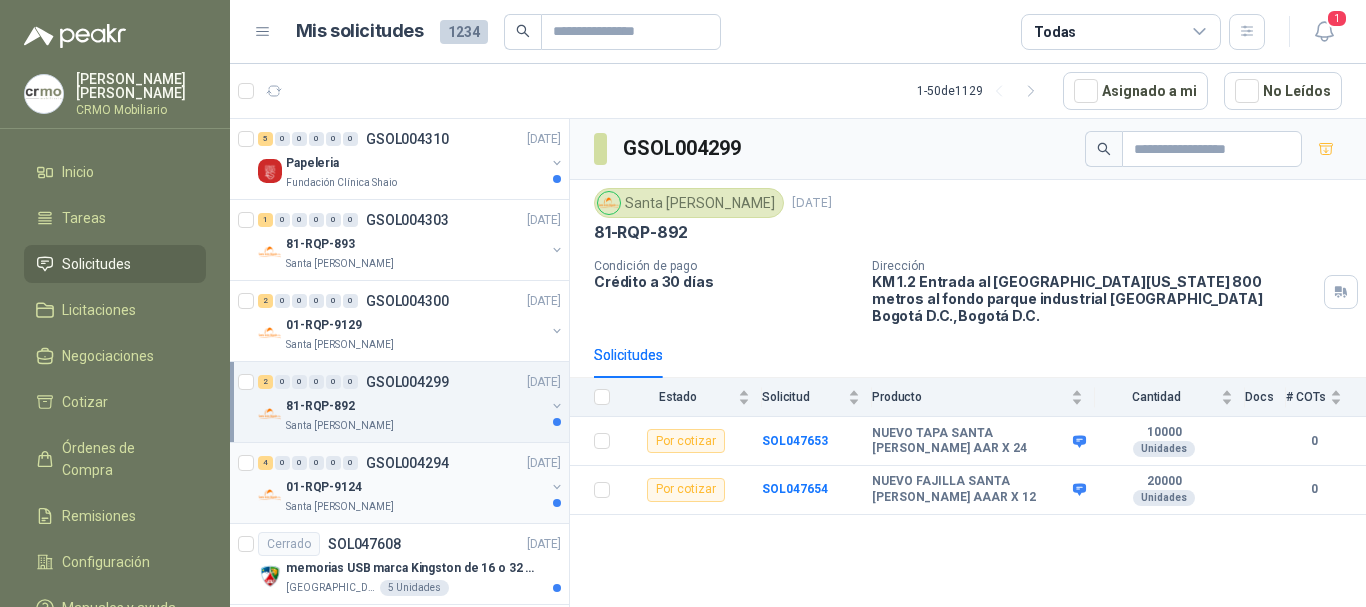 scroll, scrollTop: 200, scrollLeft: 0, axis: vertical 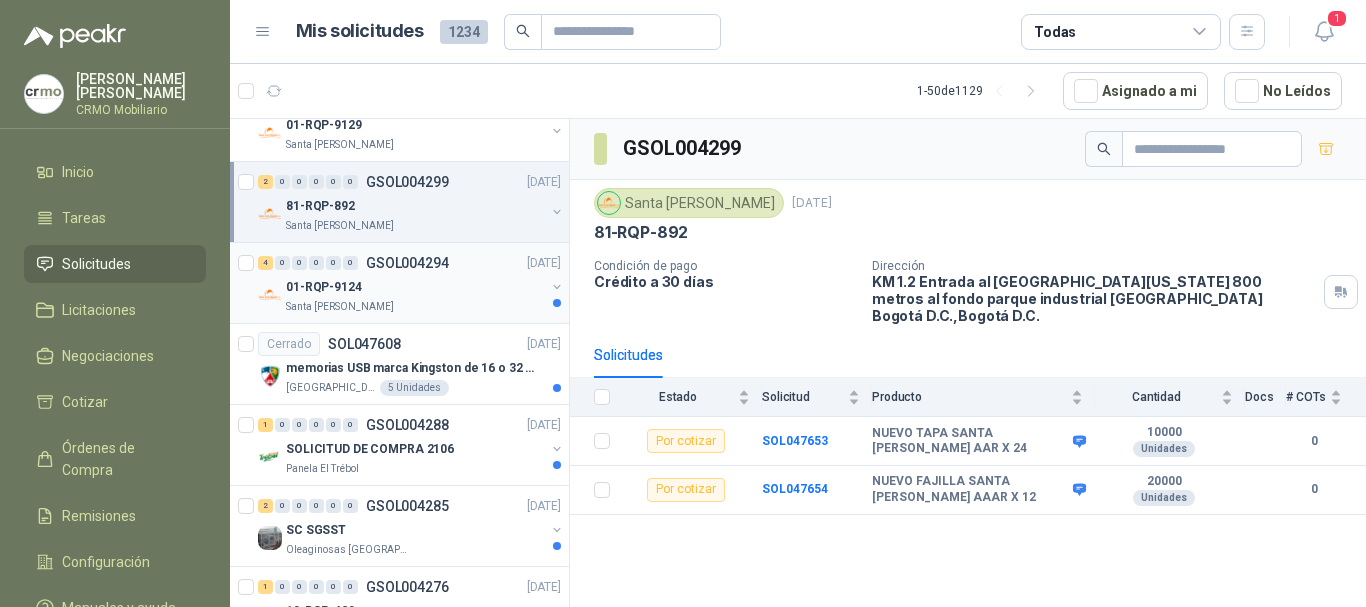 click on "01-RQP-9124" at bounding box center [415, 287] 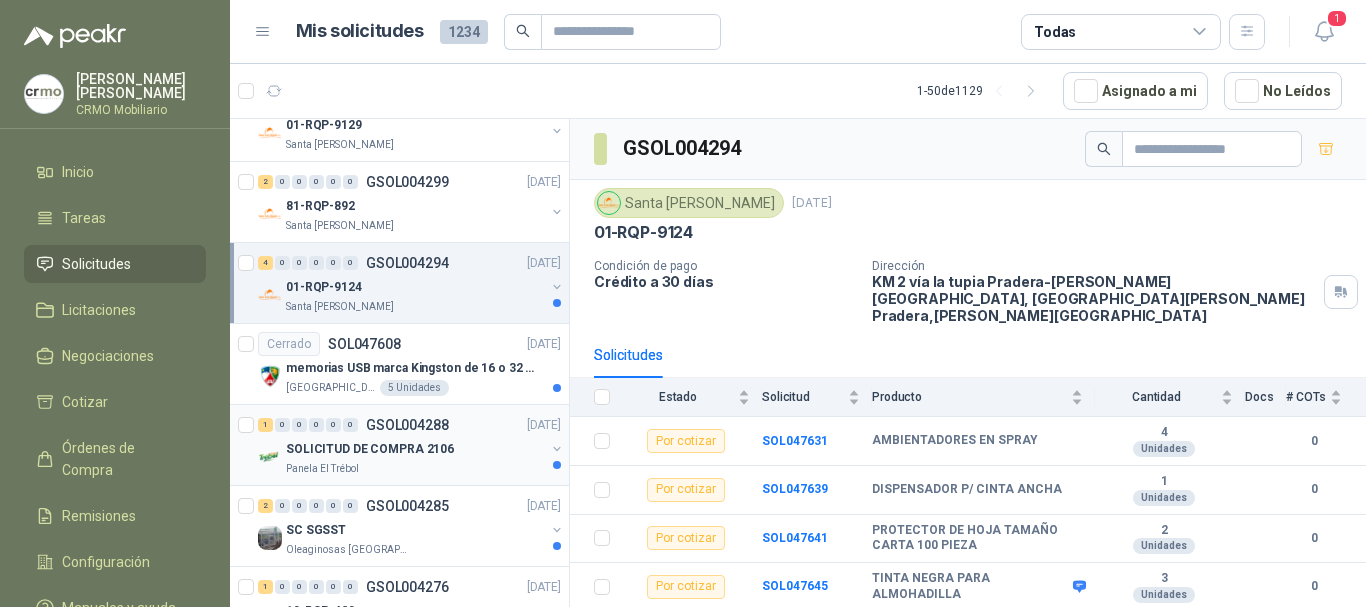 click on "SOLICITUD DE COMPRA 2106" at bounding box center (370, 449) 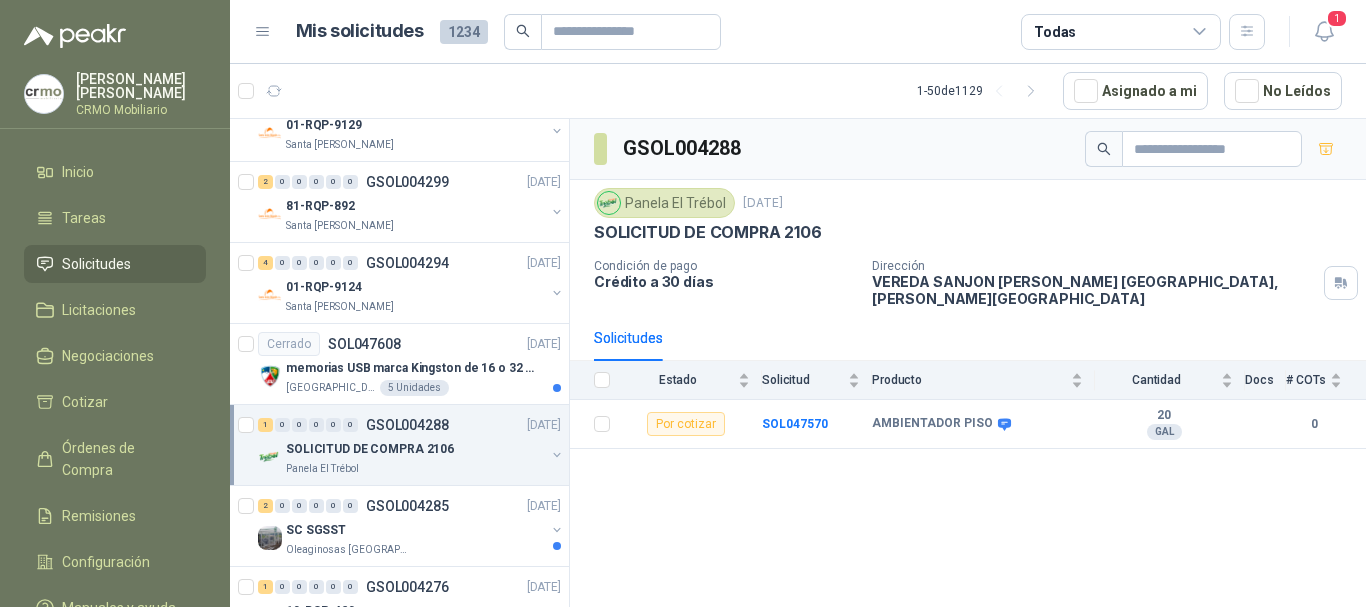 scroll, scrollTop: 300, scrollLeft: 0, axis: vertical 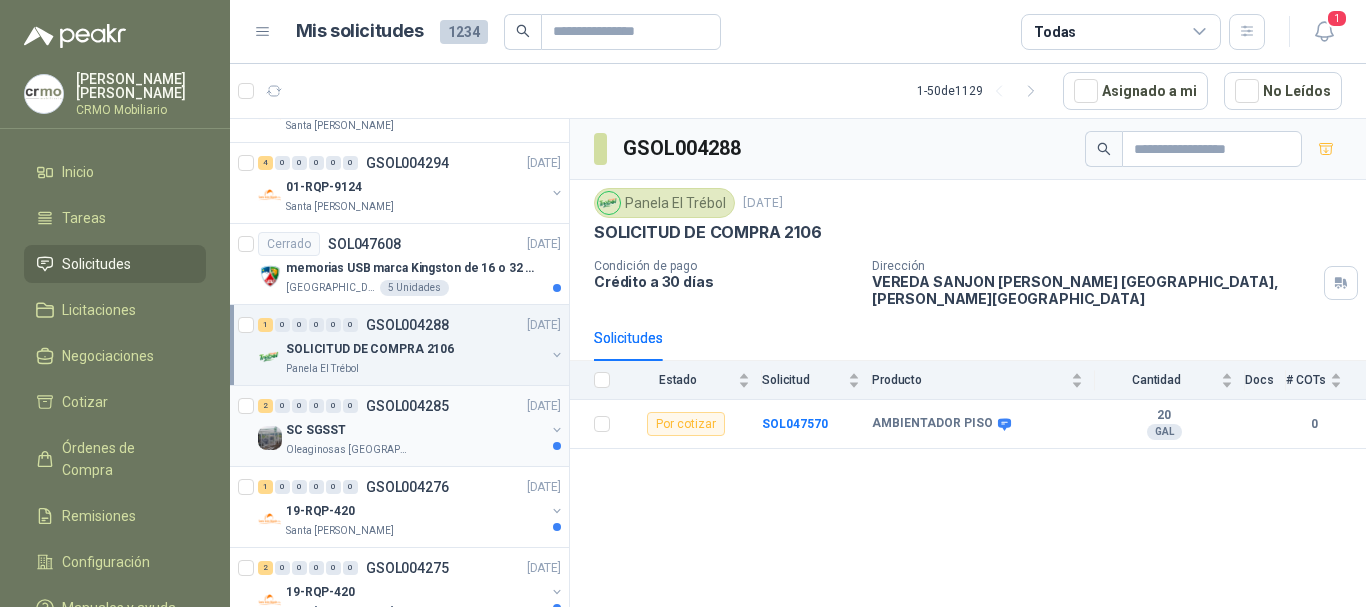 click on "SC SGSST" at bounding box center [415, 430] 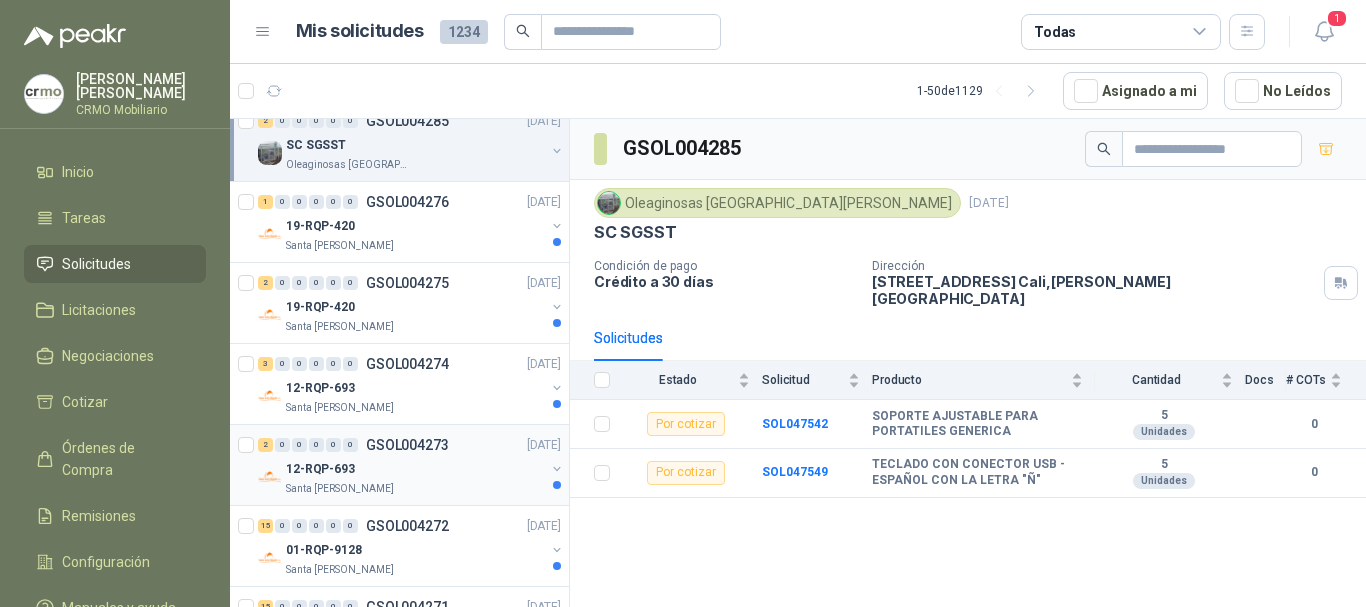 scroll, scrollTop: 600, scrollLeft: 0, axis: vertical 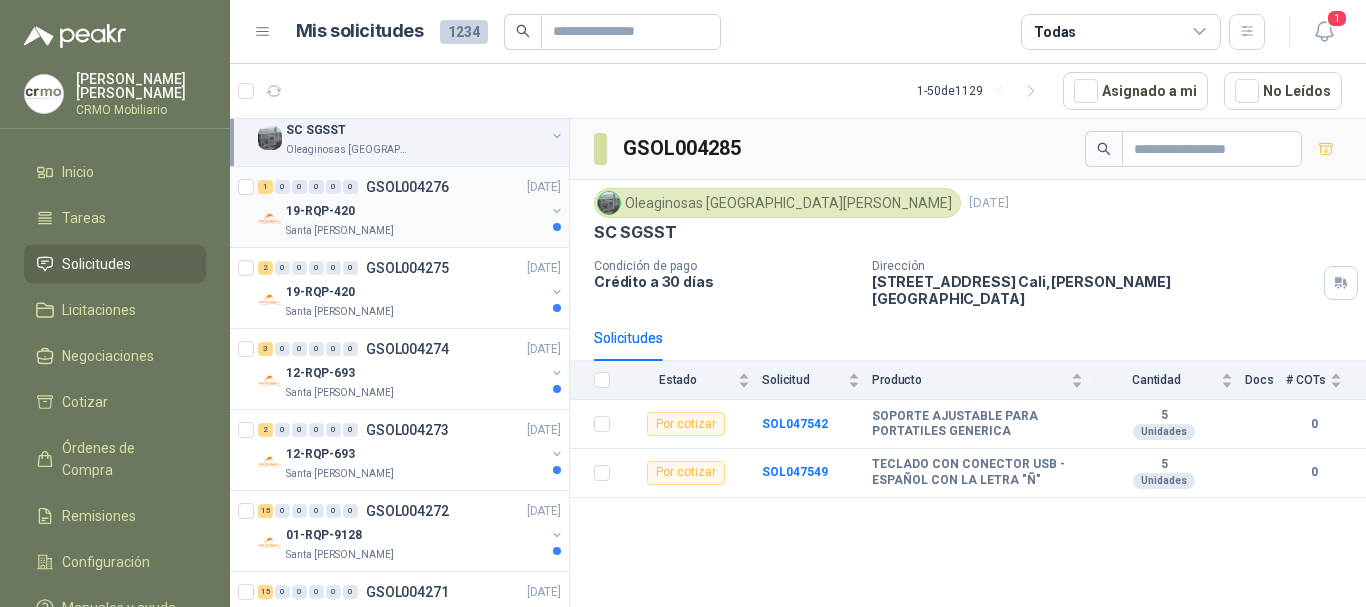 click on "GSOL004276" at bounding box center [407, 187] 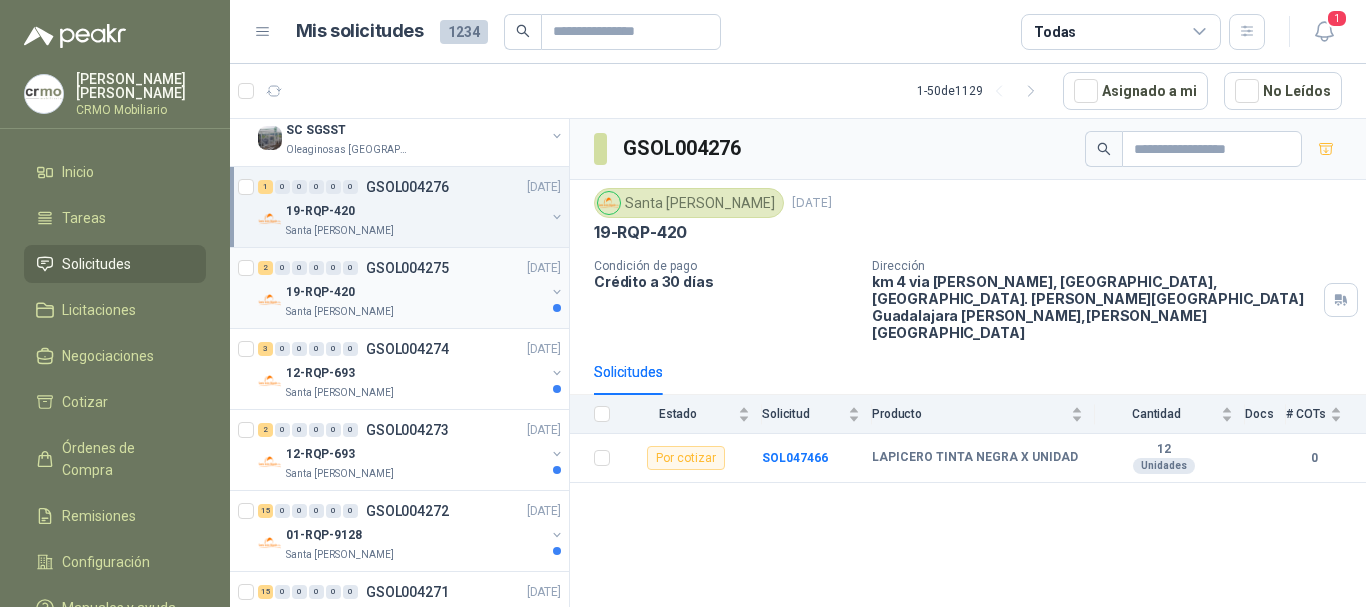 click on "Santa [PERSON_NAME]" at bounding box center [415, 312] 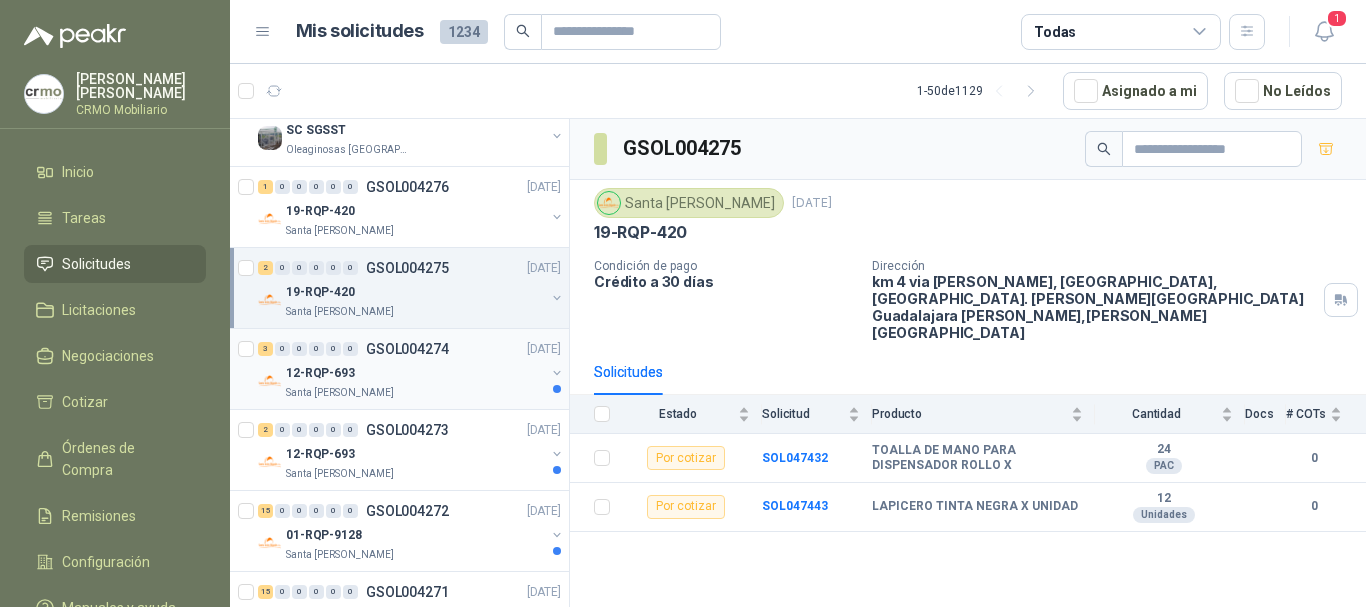 click on "12-RQP-693" at bounding box center [415, 373] 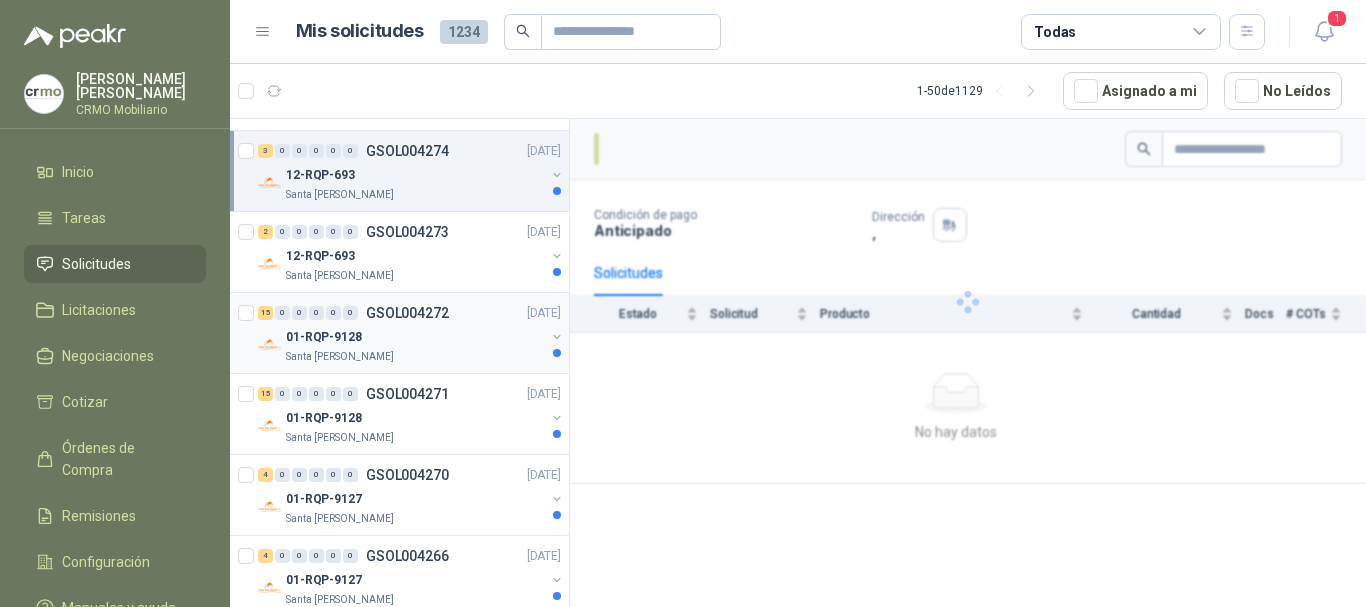 scroll, scrollTop: 800, scrollLeft: 0, axis: vertical 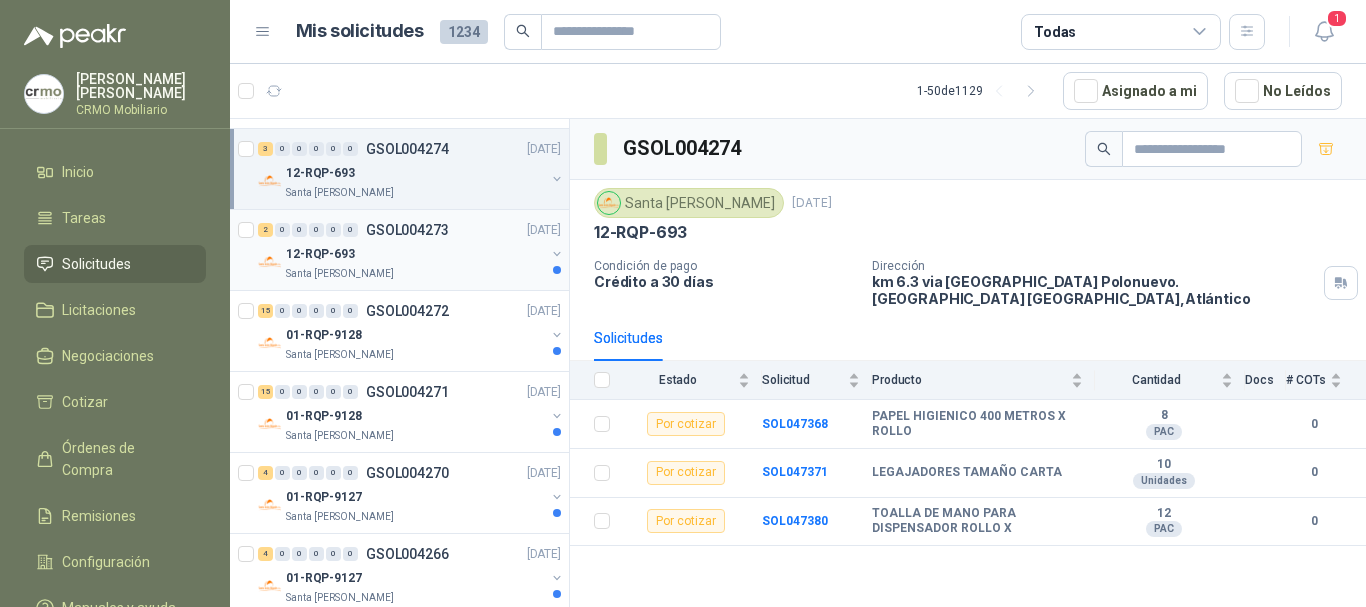 click on "12-RQP-693" at bounding box center (415, 254) 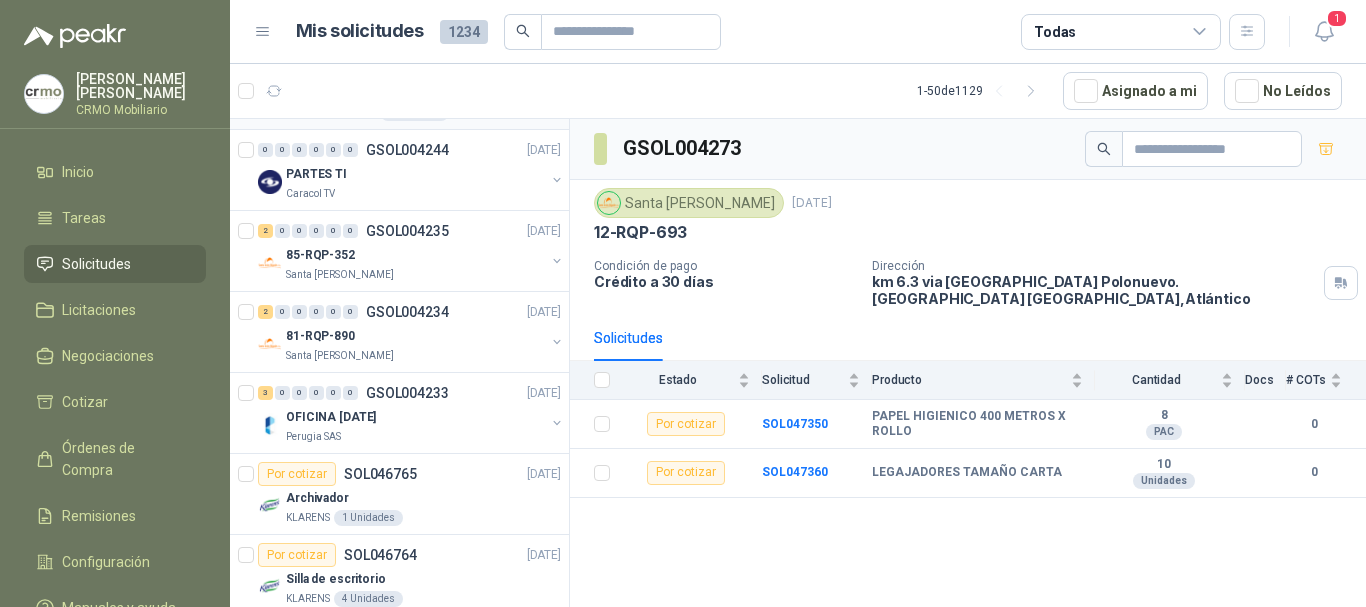 scroll, scrollTop: 1800, scrollLeft: 0, axis: vertical 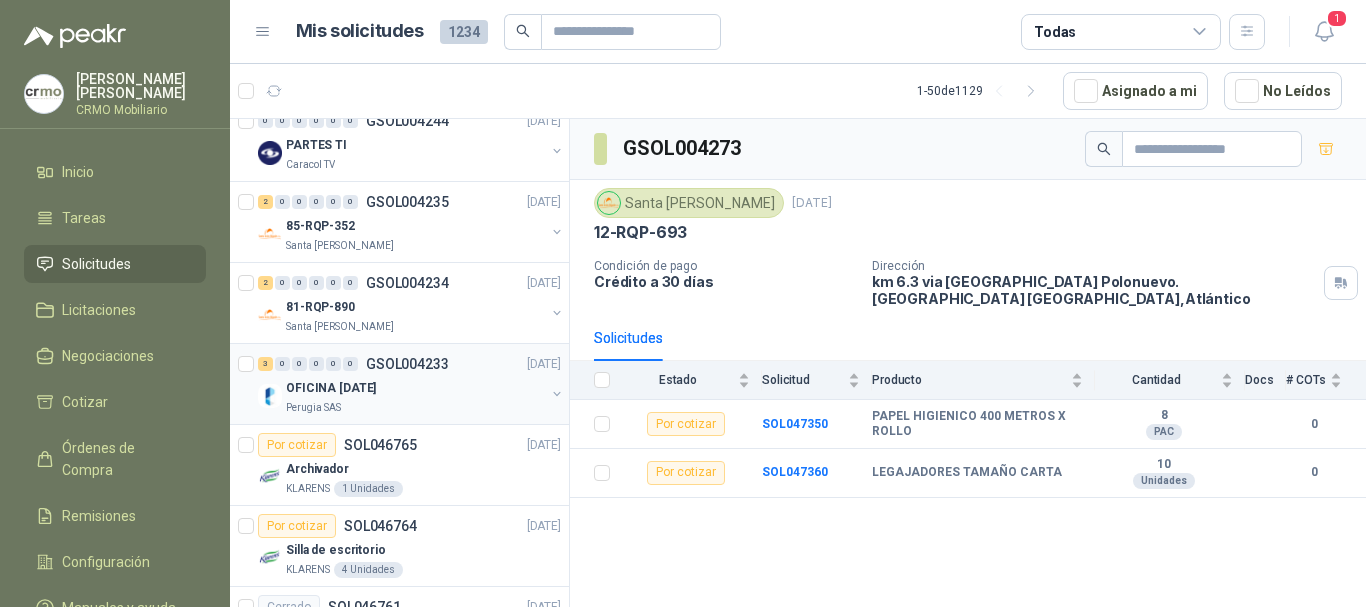 click on "GSOL004233" at bounding box center [407, 364] 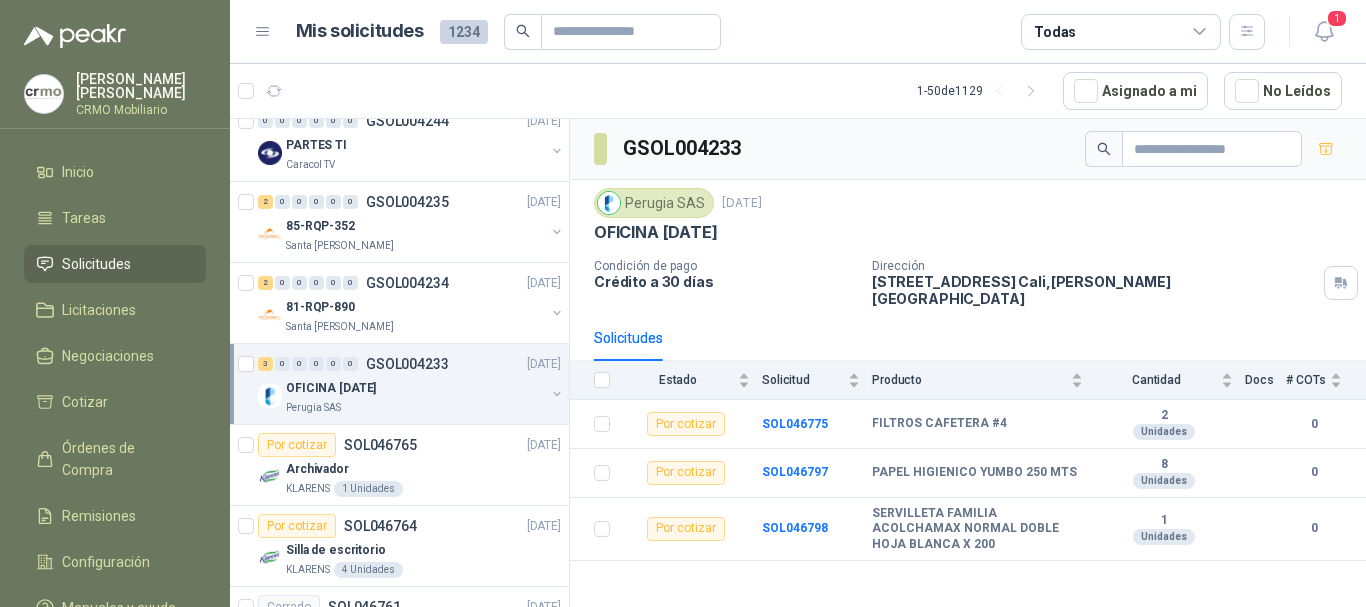 scroll, scrollTop: 1900, scrollLeft: 0, axis: vertical 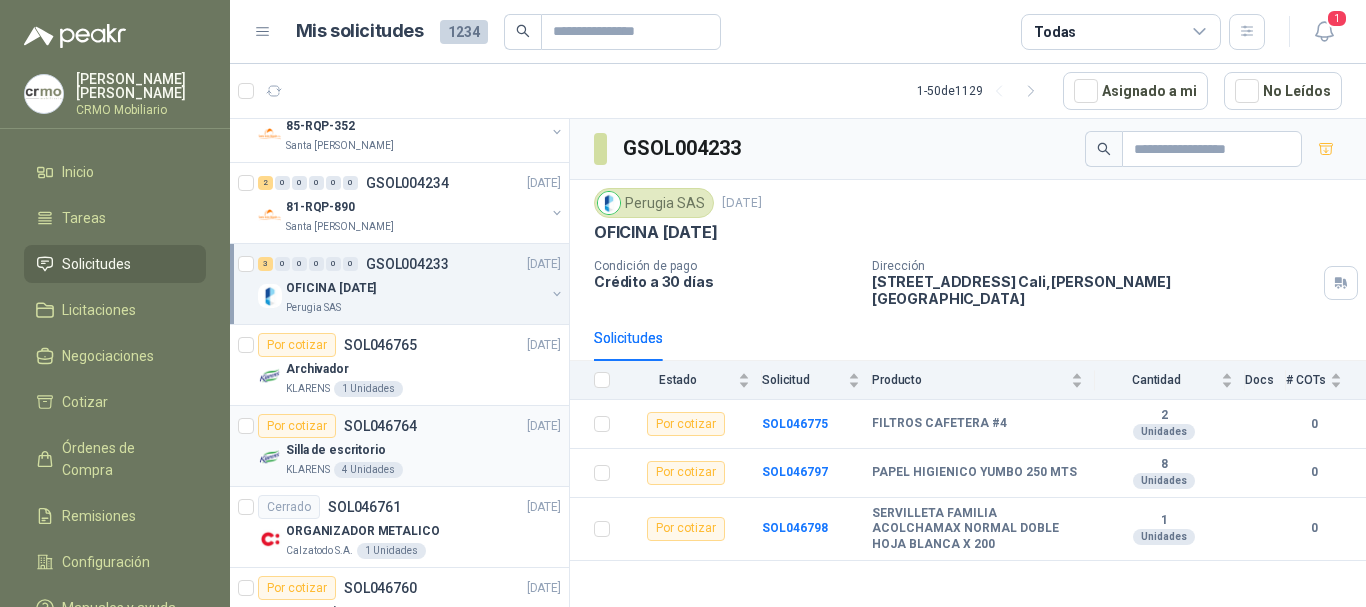 click on "Silla de escritorio" at bounding box center (423, 450) 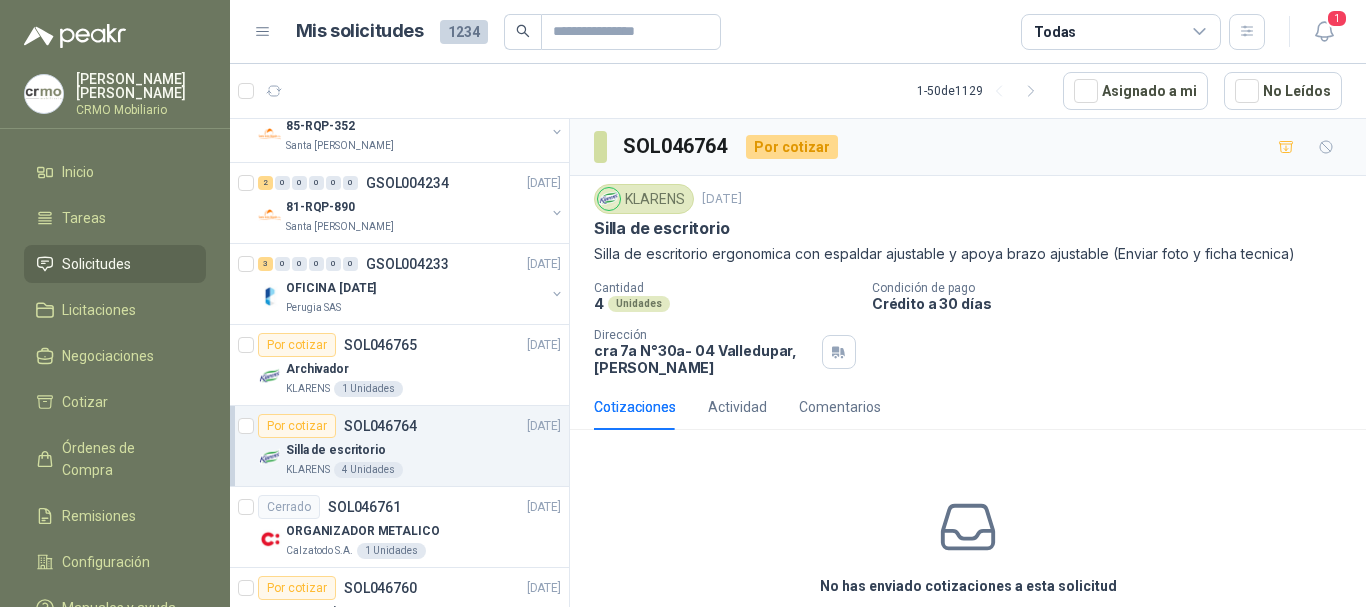 scroll, scrollTop: 88, scrollLeft: 0, axis: vertical 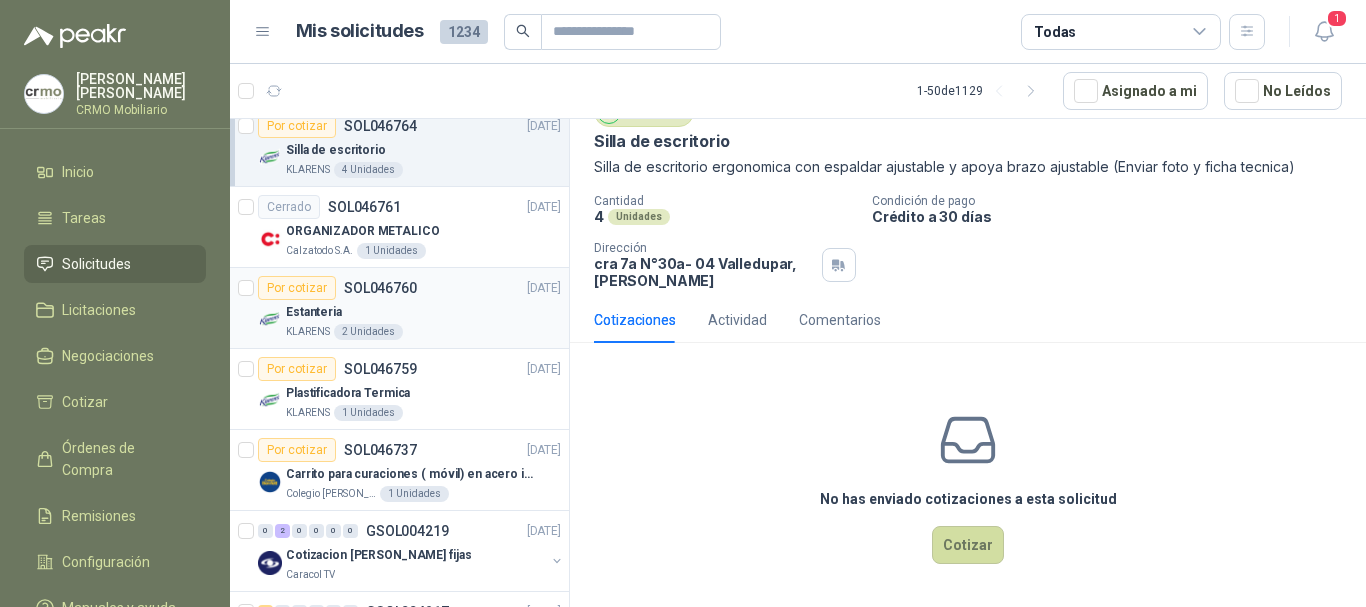 click on "Estanteria" at bounding box center [423, 312] 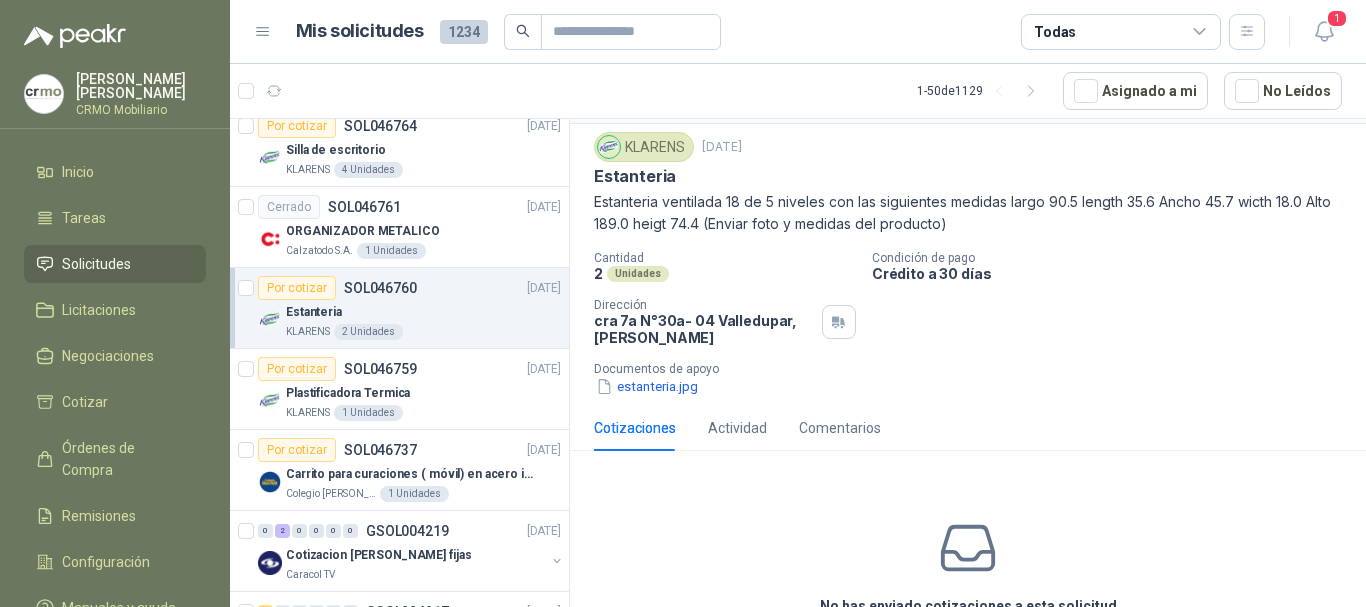scroll, scrollTop: 100, scrollLeft: 0, axis: vertical 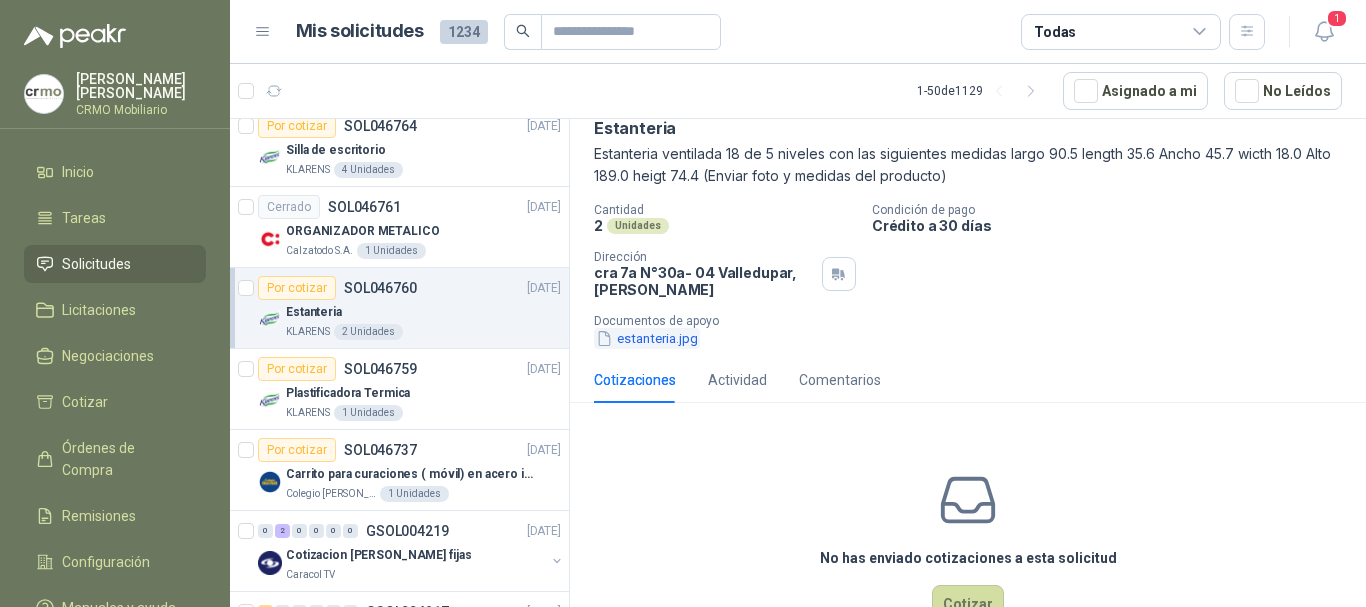 click on "estanteria.jpg" at bounding box center (647, 338) 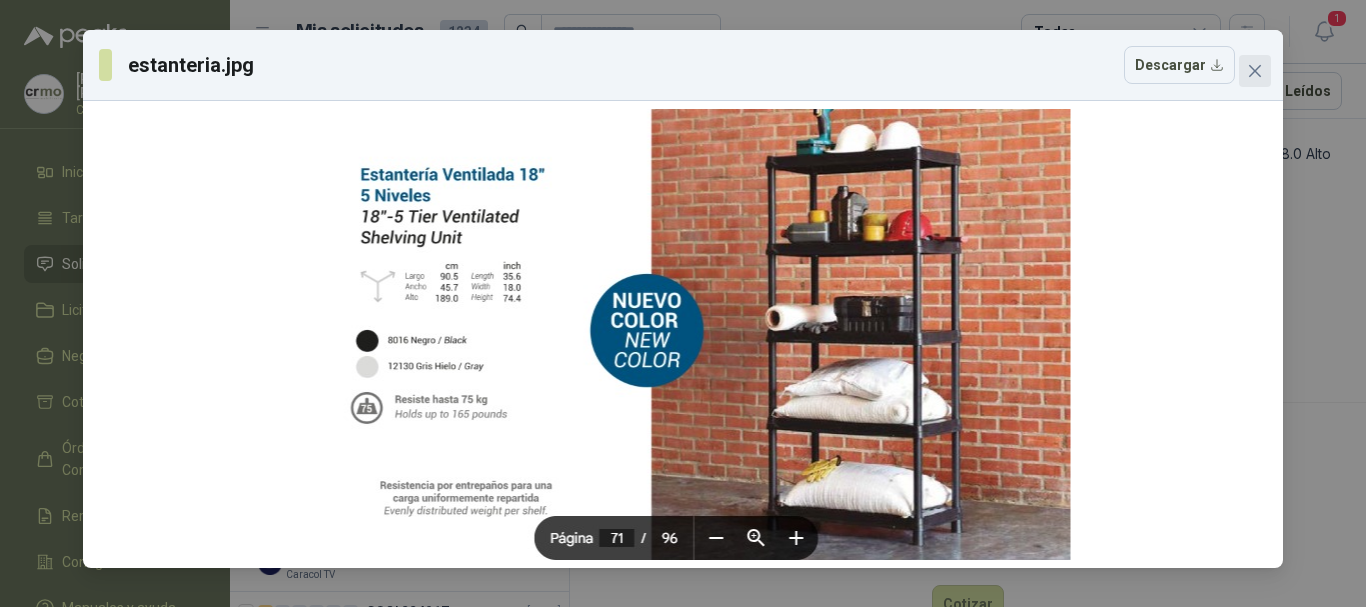 click 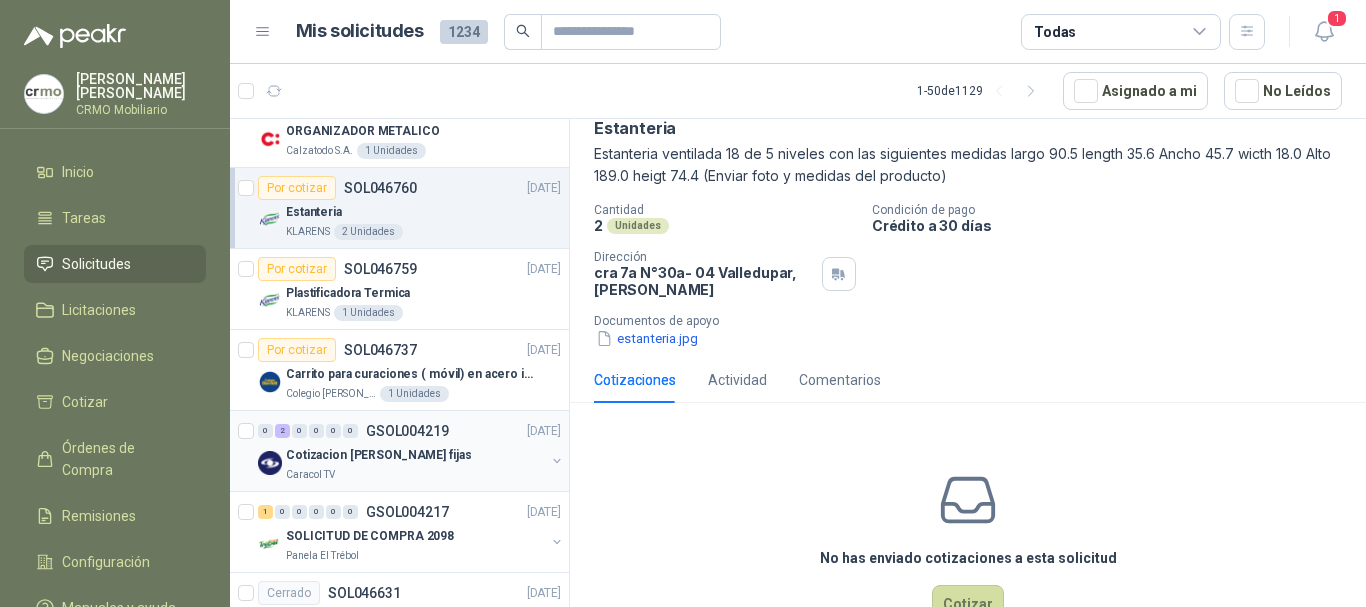scroll, scrollTop: 2400, scrollLeft: 0, axis: vertical 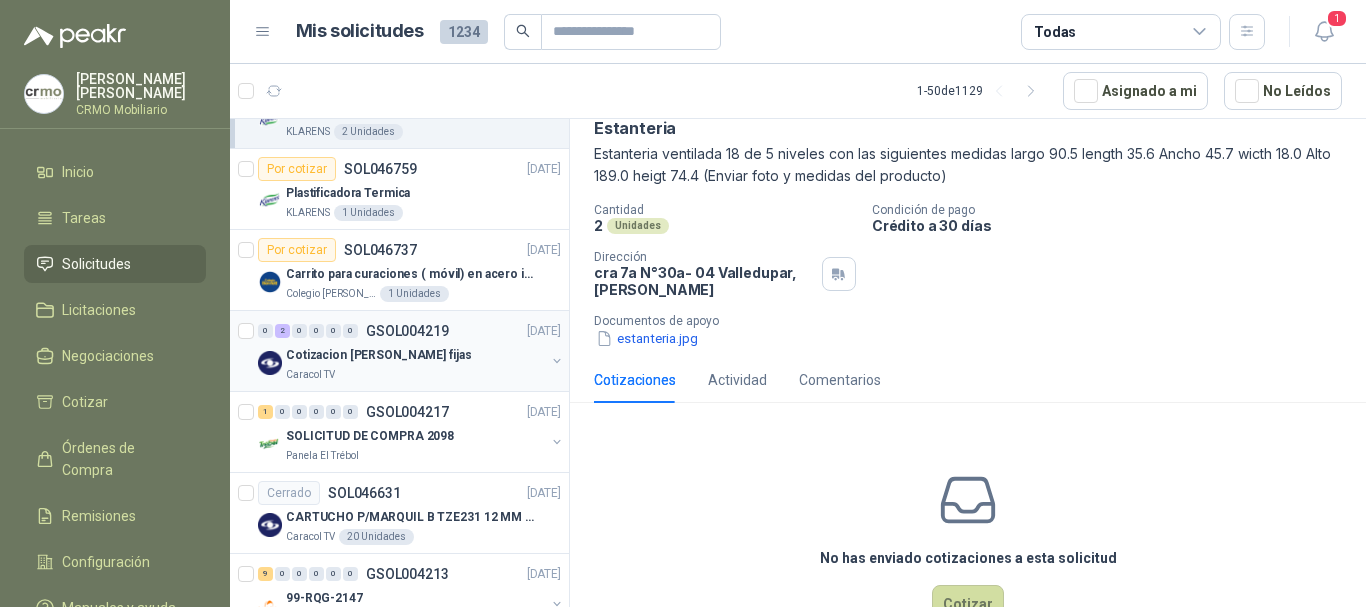 click on "Cotizacion [PERSON_NAME] fijas" at bounding box center [378, 355] 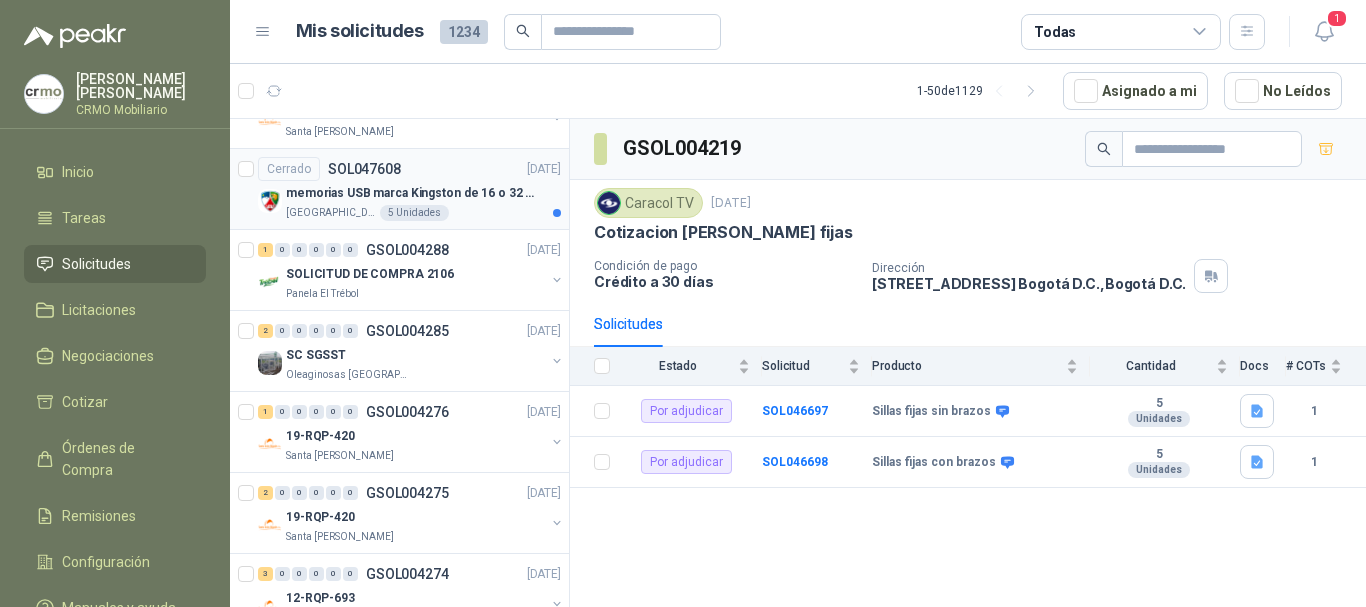 scroll, scrollTop: 0, scrollLeft: 0, axis: both 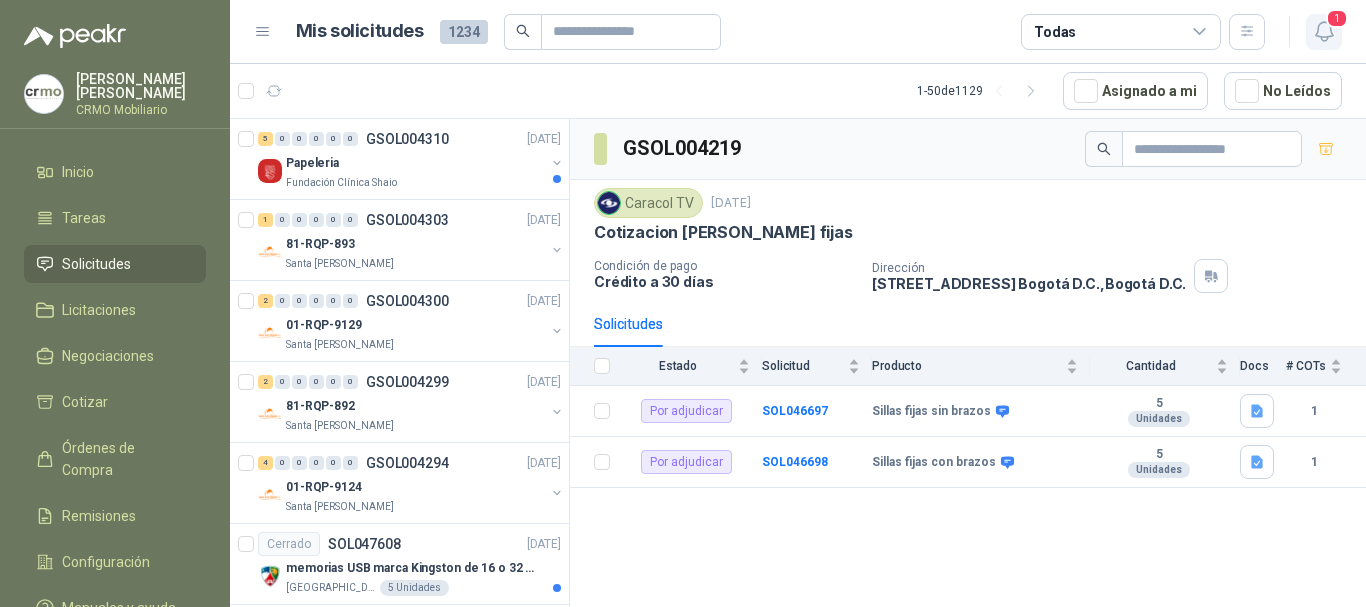 click on "1" at bounding box center (1337, 18) 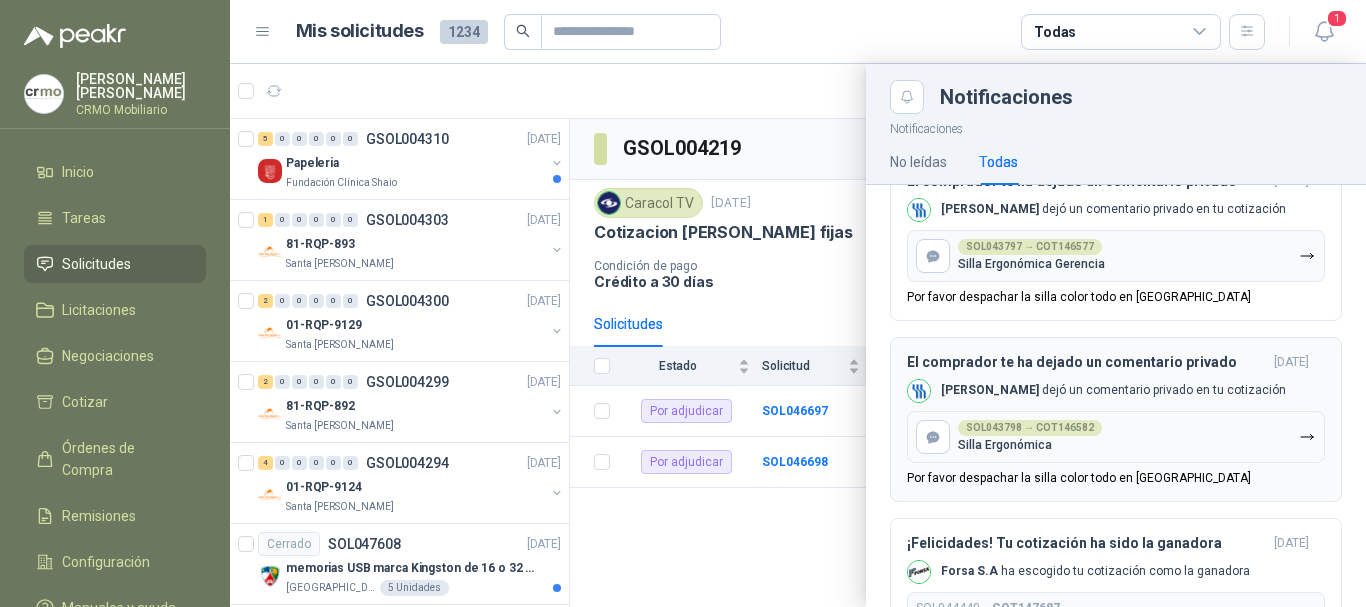 scroll, scrollTop: 0, scrollLeft: 0, axis: both 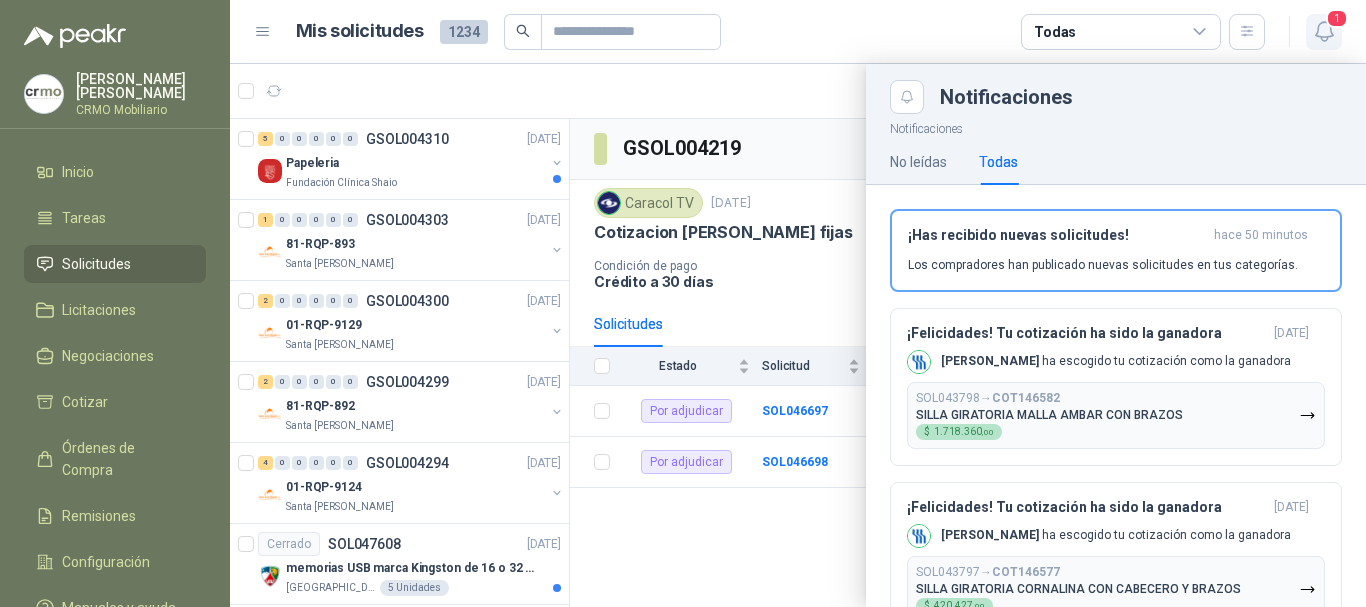 click 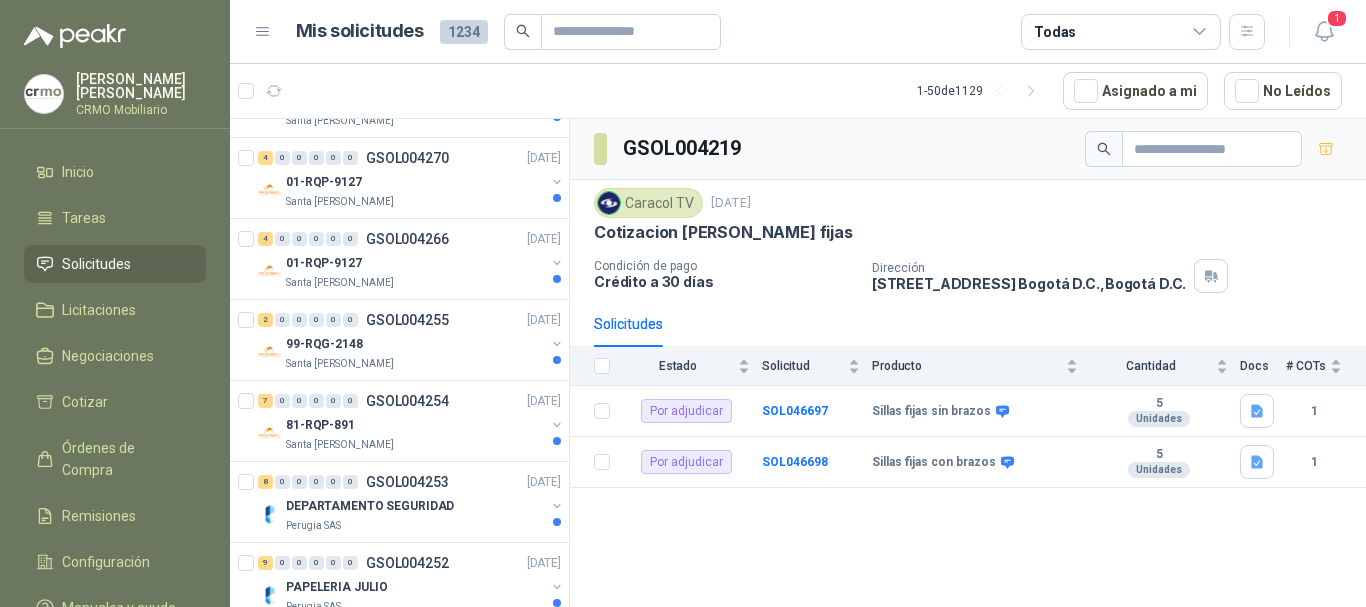 scroll, scrollTop: 1100, scrollLeft: 0, axis: vertical 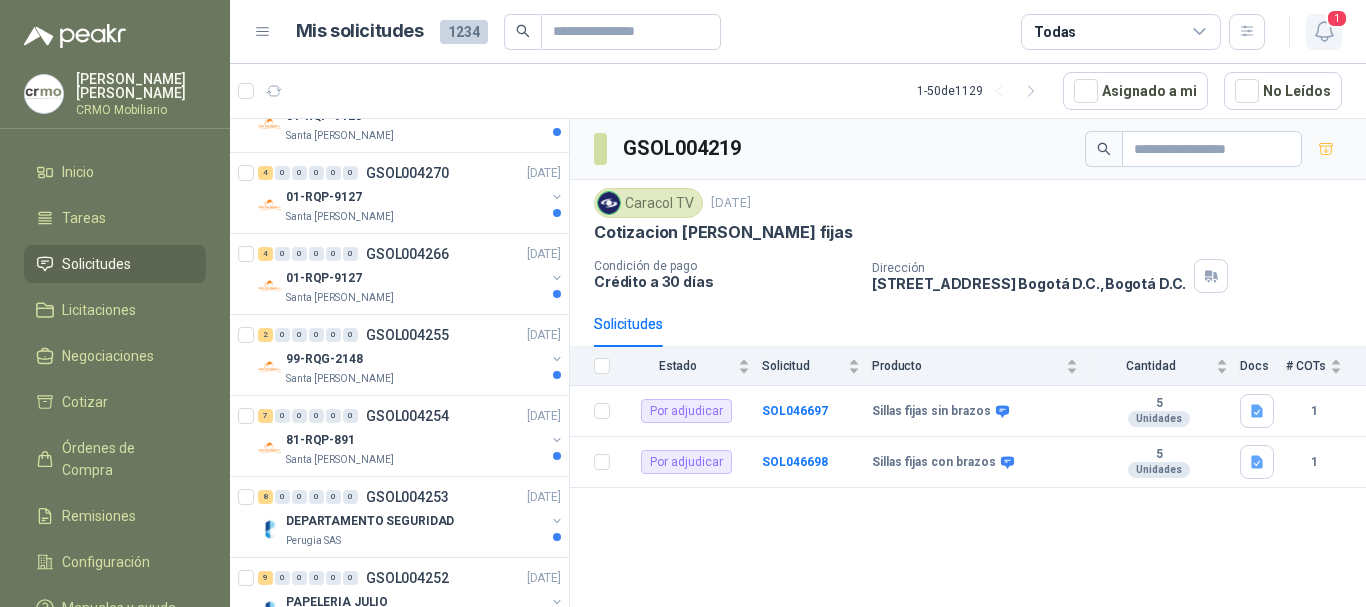 click on "1" at bounding box center (1337, 18) 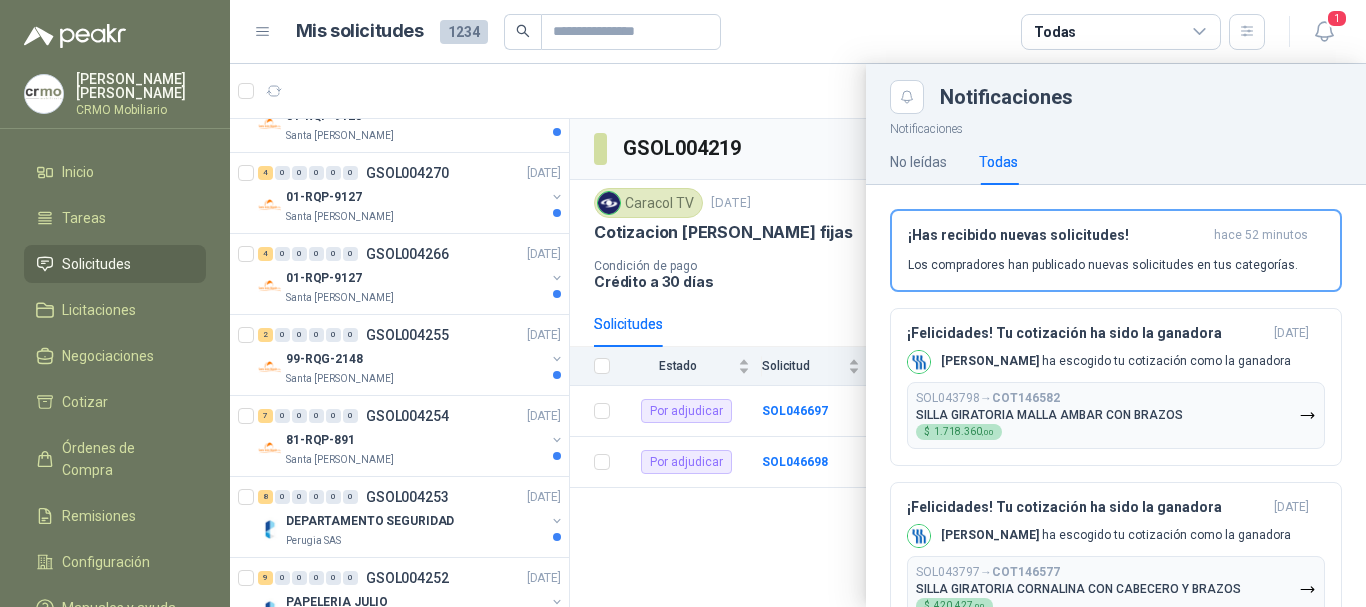click at bounding box center [798, 335] 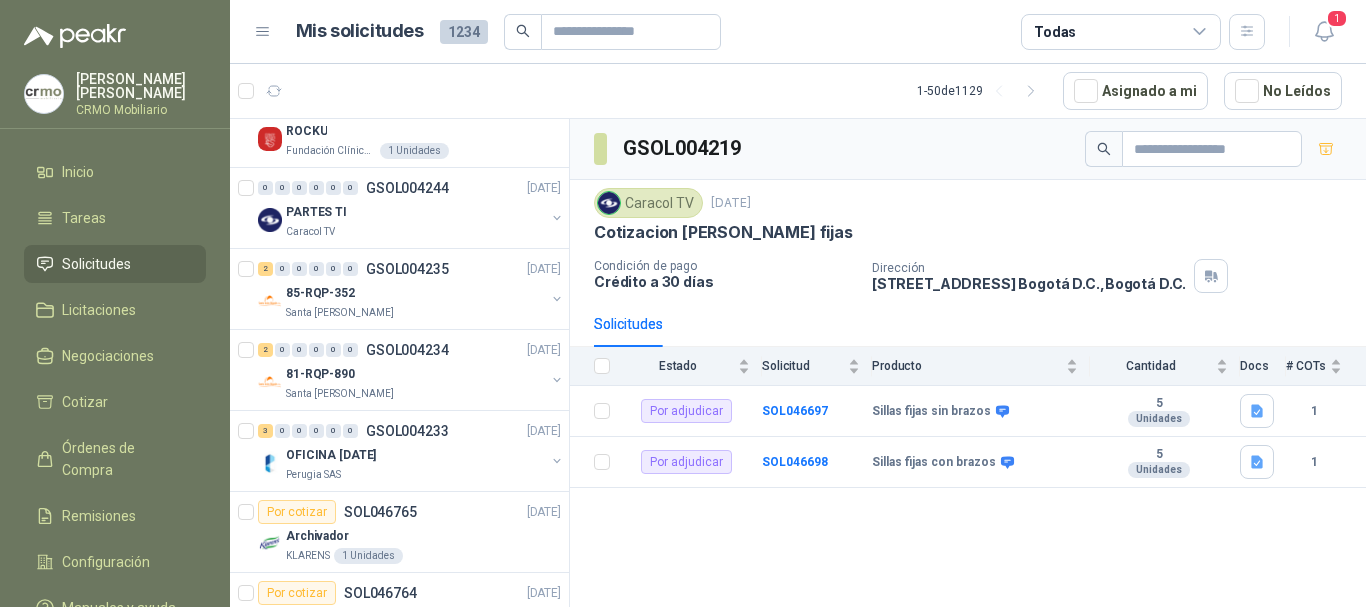 scroll, scrollTop: 1800, scrollLeft: 0, axis: vertical 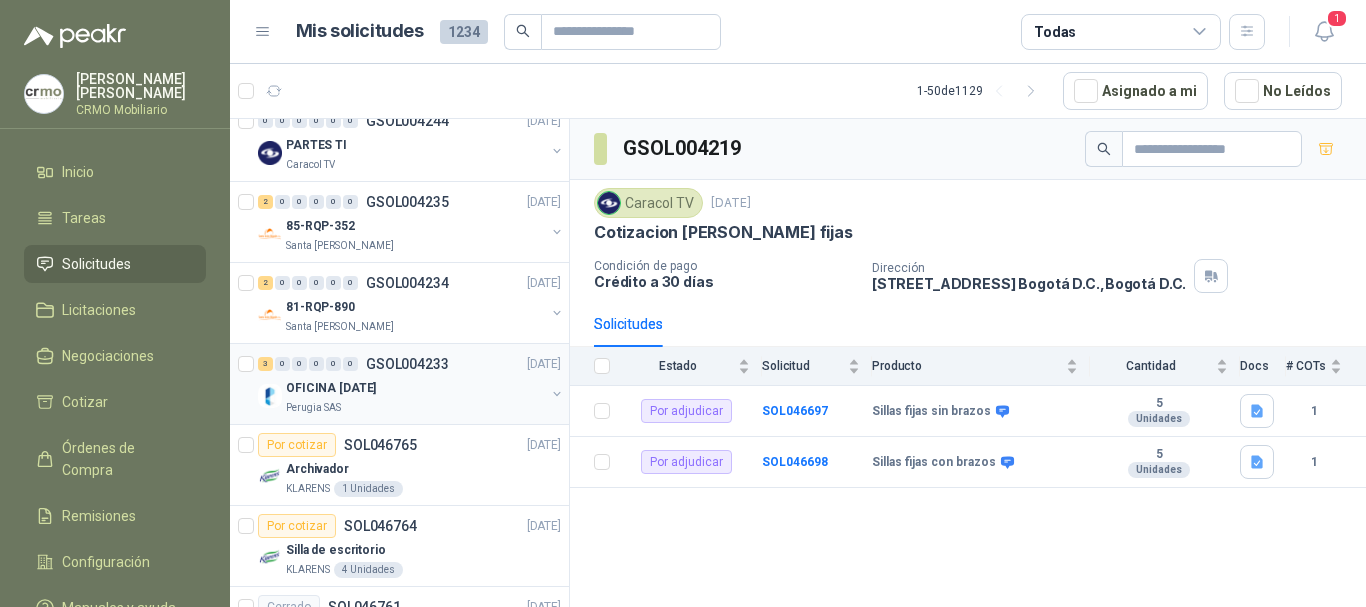 click on "OFICINA [DATE]" at bounding box center (415, 388) 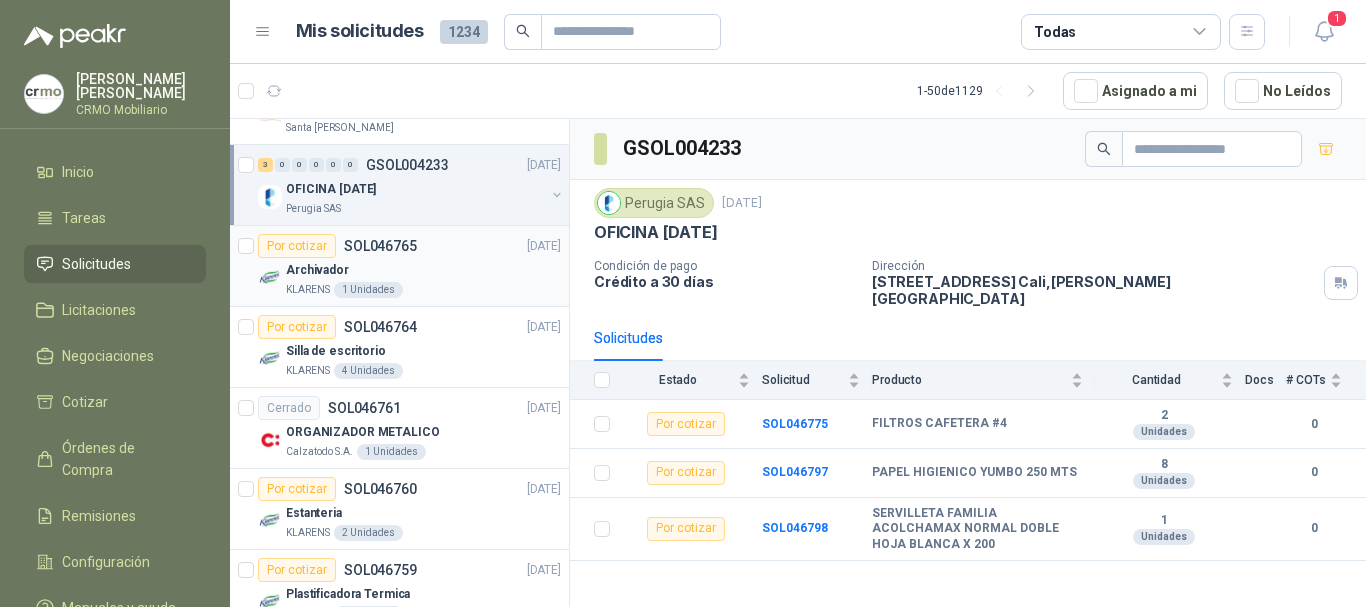 scroll, scrollTop: 2000, scrollLeft: 0, axis: vertical 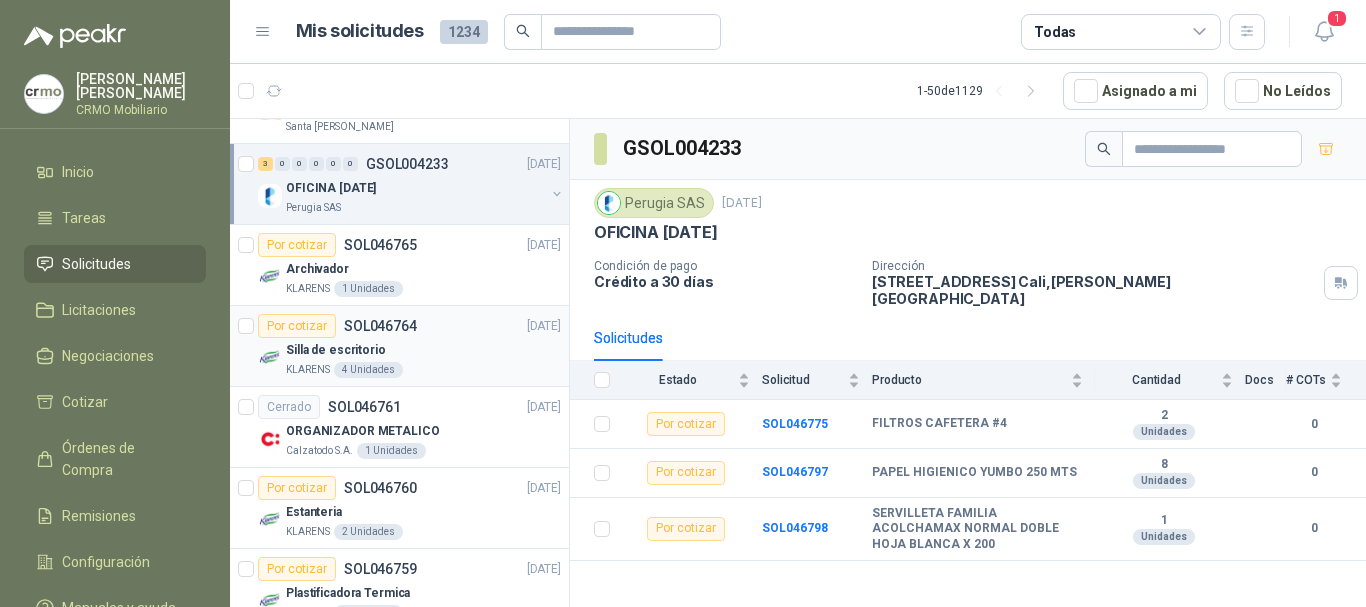 click on "Silla de escritorio" at bounding box center [423, 350] 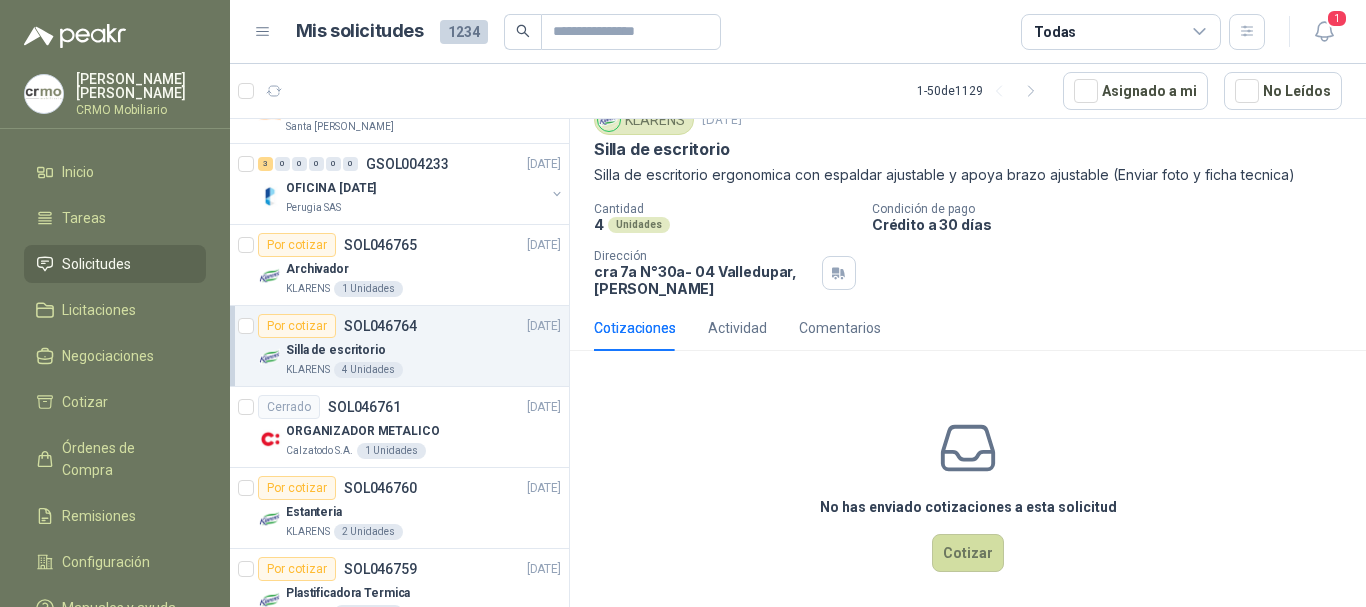 scroll, scrollTop: 88, scrollLeft: 0, axis: vertical 